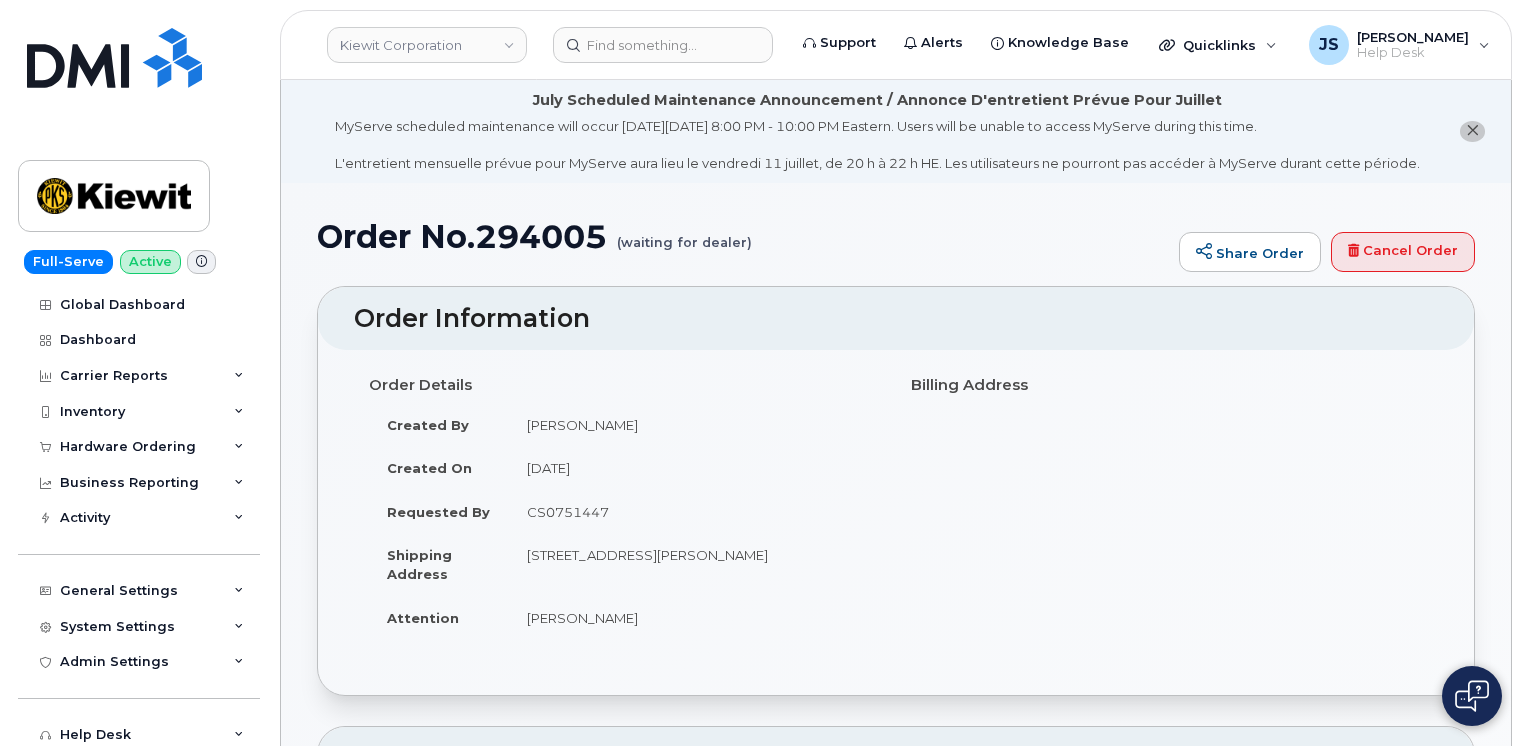 scroll, scrollTop: 1200, scrollLeft: 0, axis: vertical 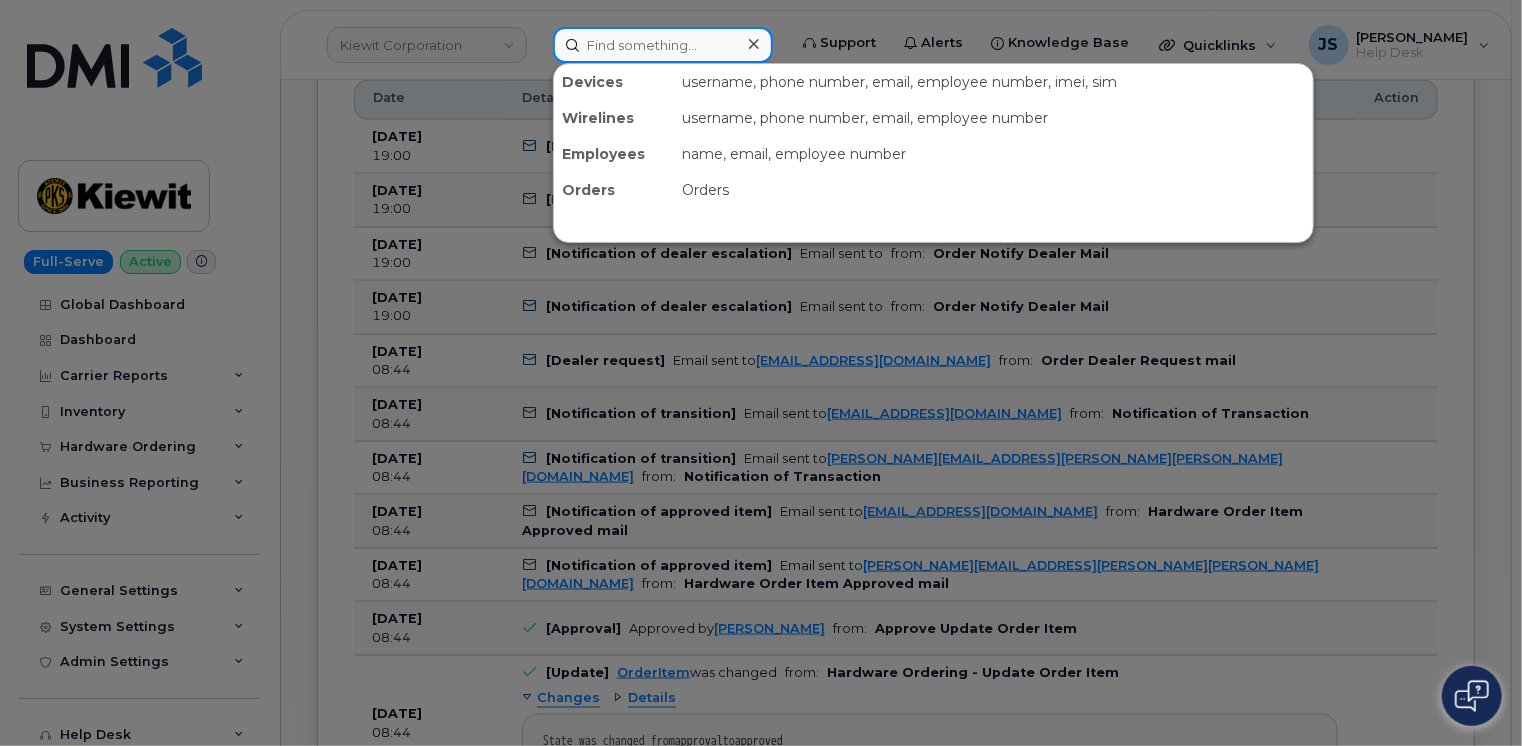 click at bounding box center [663, 45] 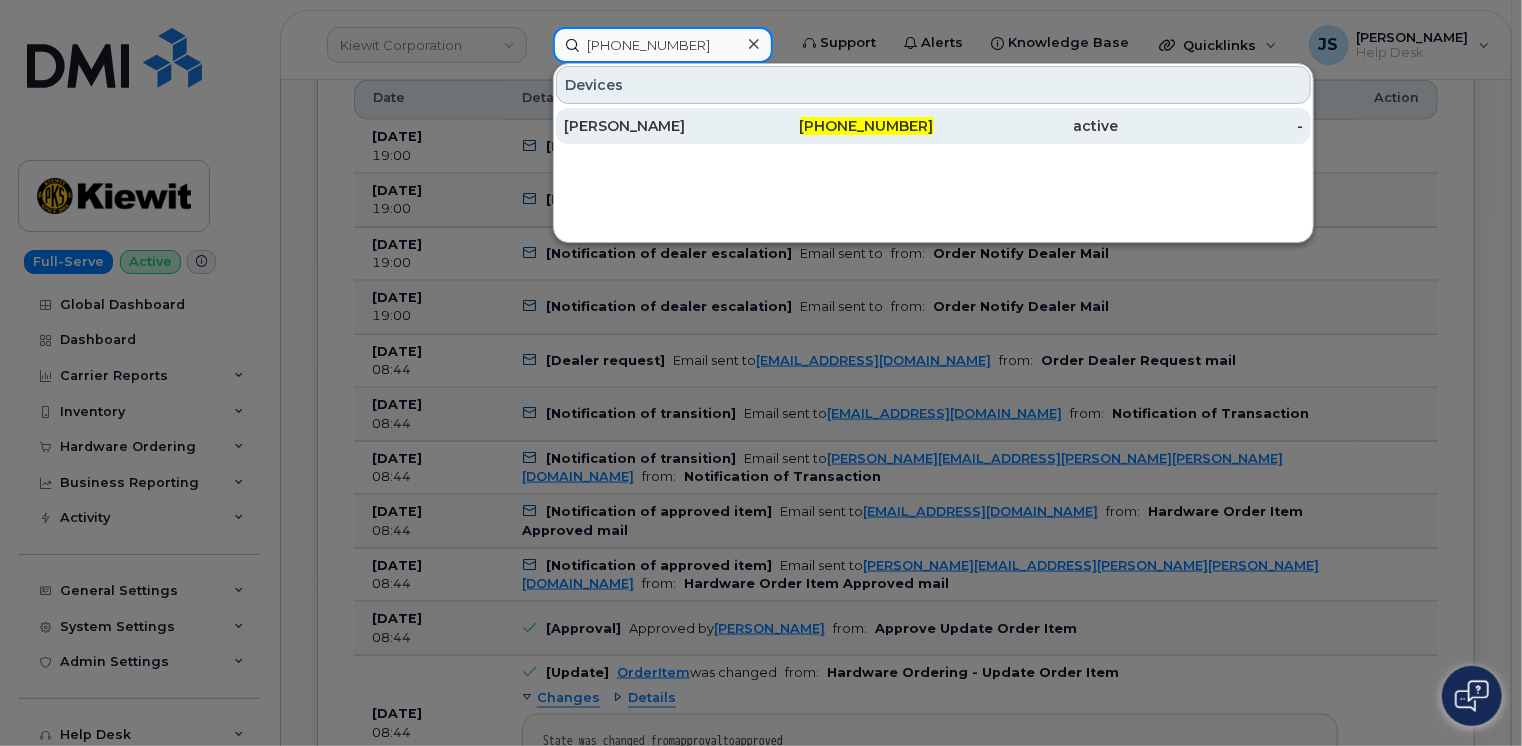 type on "704-719-6344" 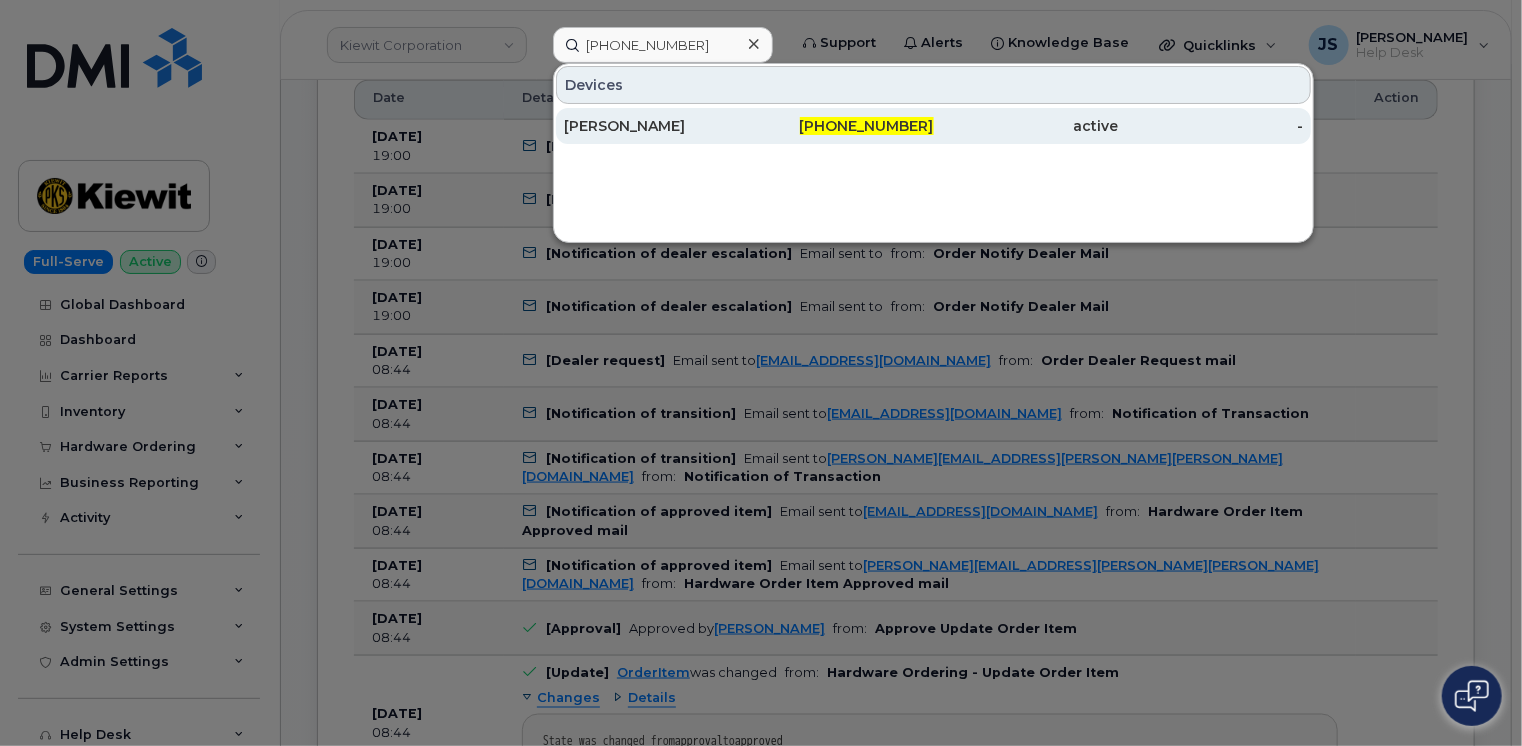 click on "[PERSON_NAME]" at bounding box center [656, 126] 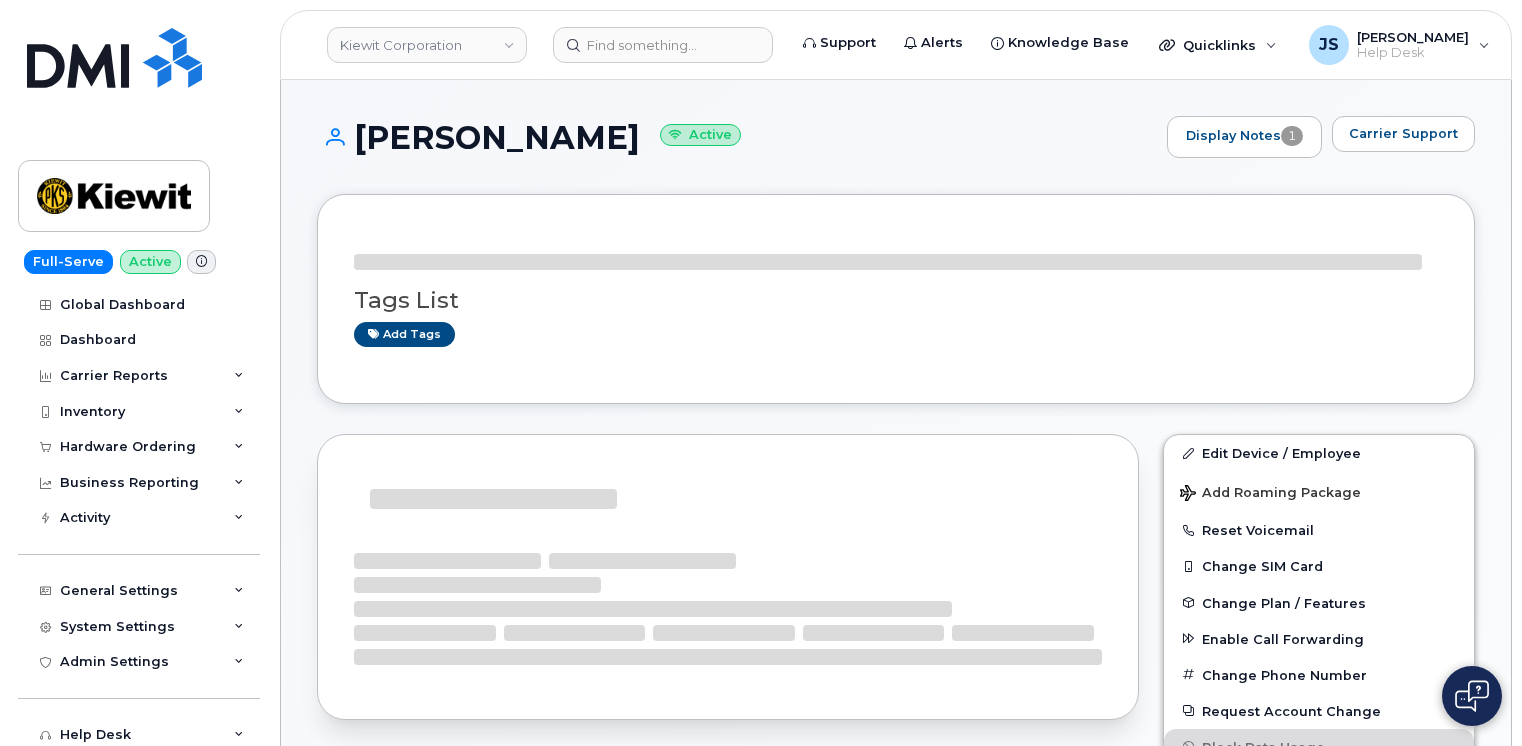 scroll, scrollTop: 0, scrollLeft: 0, axis: both 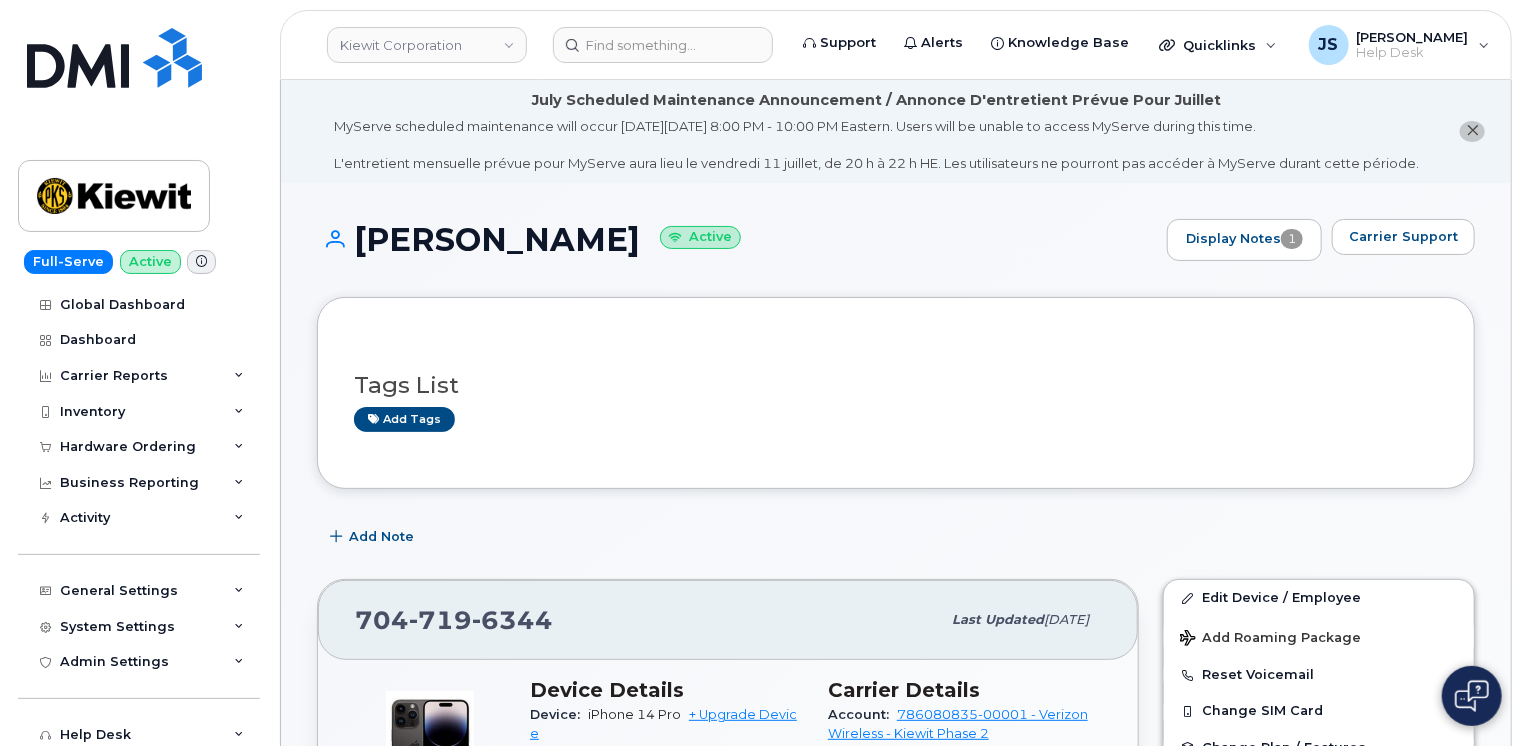 click on "[PERSON_NAME]
Active
Display Notes
1
Carrier Support
Tags List
Add tags
Add Note
[PHONE_NUMBER] Last updated  [DATE] Active Send Message 12.86 GB  used 0.00 Bytes  included this month Device Details Device: iPhone 14 Pro  + Upgrade Device SIM: [TECHNICAL_ID] Email: [PERSON_NAME][EMAIL_ADDRESS][PERSON_NAME][PERSON_NAME][DOMAIN_NAME] Manager: Unknown Manager MAC Address: 28022e27e8c0 Carrier IMEI: [TECHNICAL_ID] City Of Use: [PERSON_NAME] Details Employee number: 103430 Job Title: Finance Manager Employment Status: Active HR Employee Name: [PERSON_NAME] Department Name: 110246 - MECT - District [GEOGRAPHIC_DATA] Co1226 Location: [STREET_ADDRESS] Business Unit HR Lock Enabled Device Business Unit Cost Center: None None None Profit Center: None None None WBS Element: 110246.1465 Mass. Electric Constr Co. 1226 Carrier Details Account: 786080835-00001 - Verizon Wireless - [PERSON_NAME] Phase 2 Contract balance: $379.20 Upgrade Status:" at bounding box center [896, 1569] 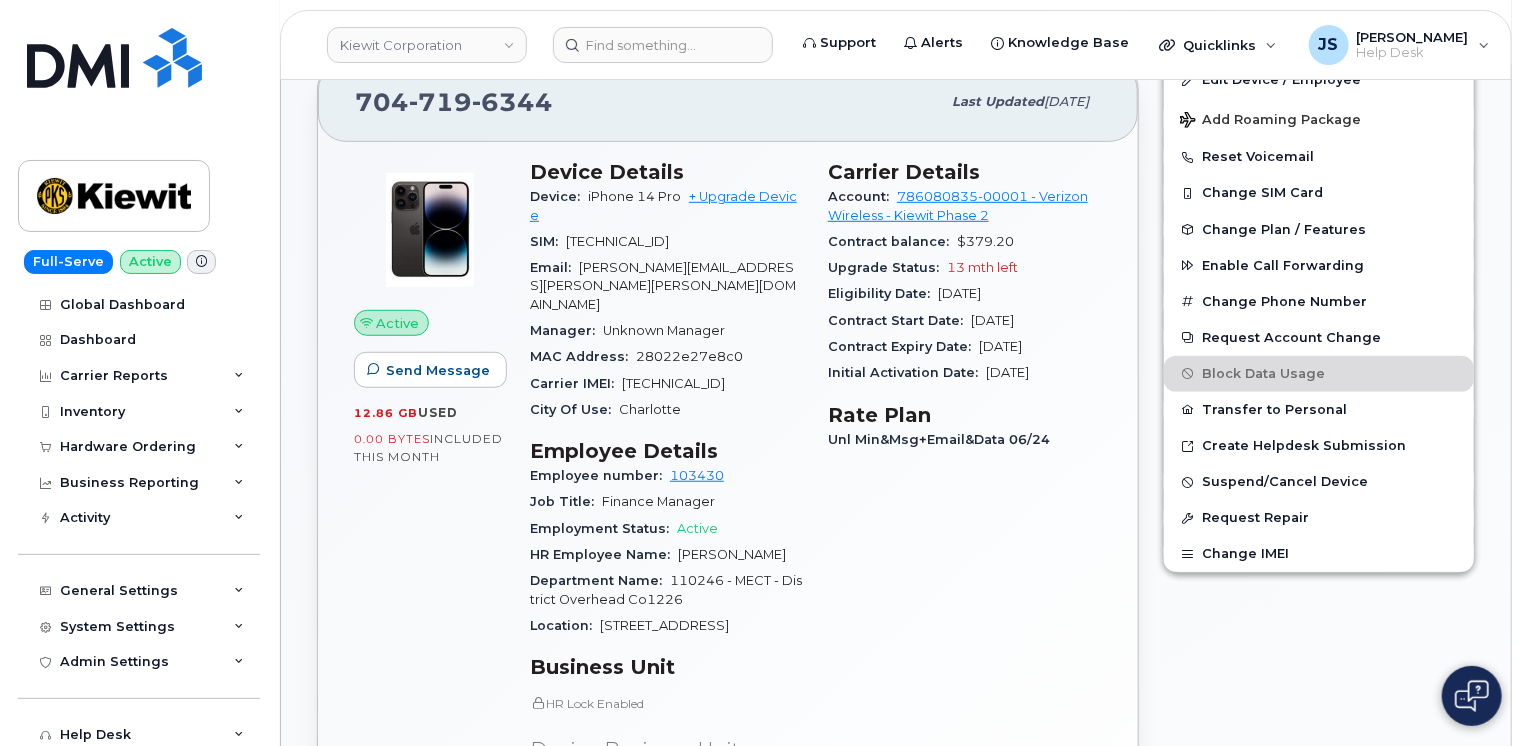 scroll, scrollTop: 520, scrollLeft: 0, axis: vertical 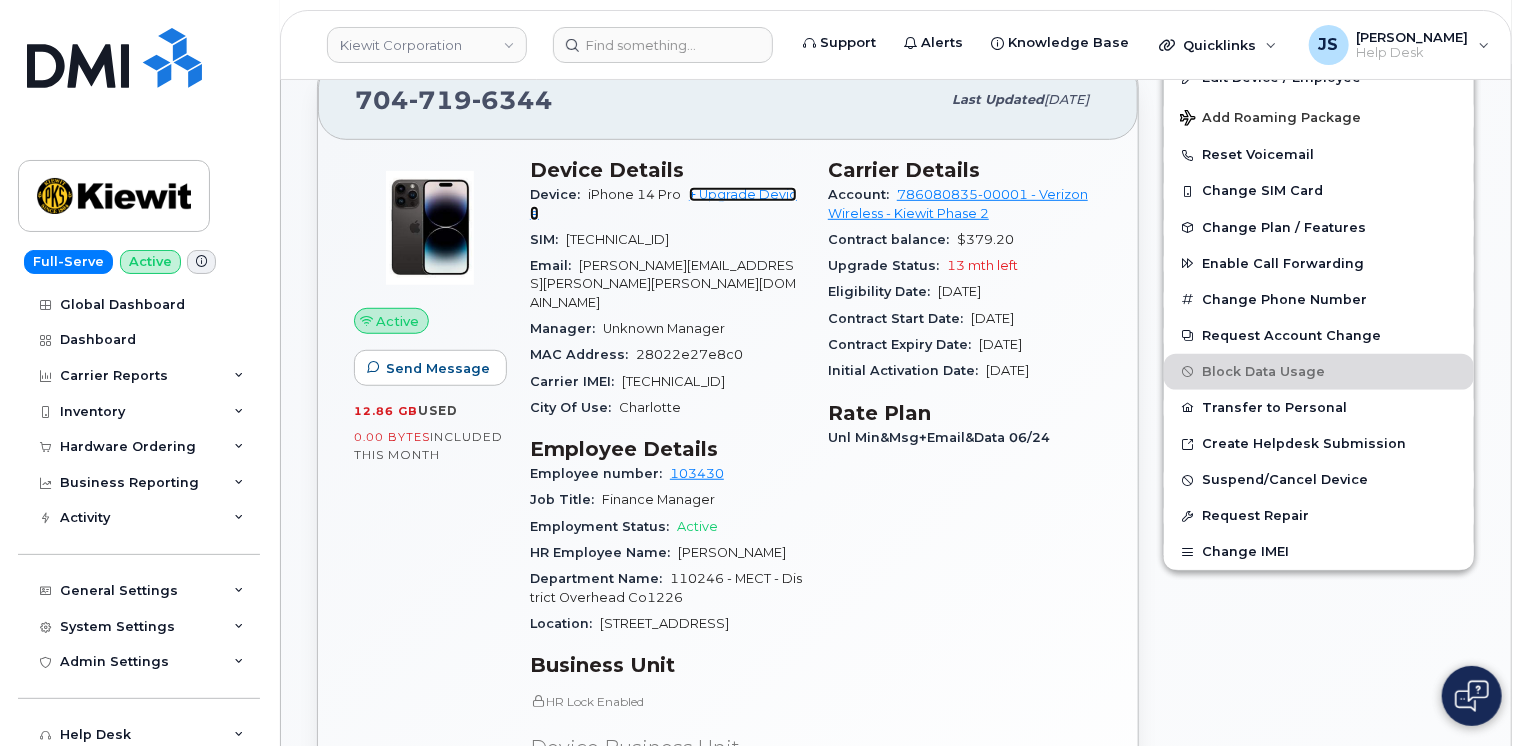 click on "+ Upgrade Device" 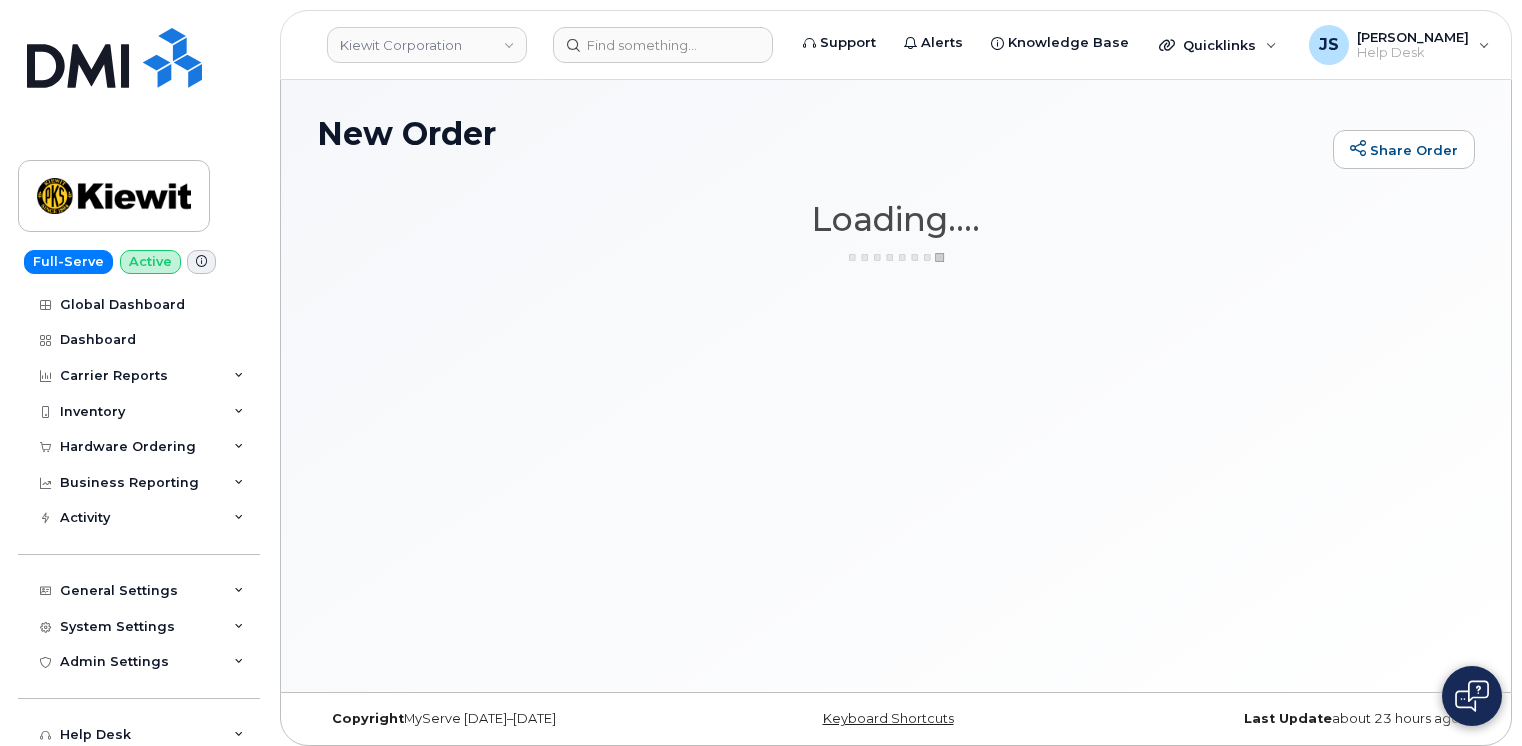 scroll, scrollTop: 0, scrollLeft: 0, axis: both 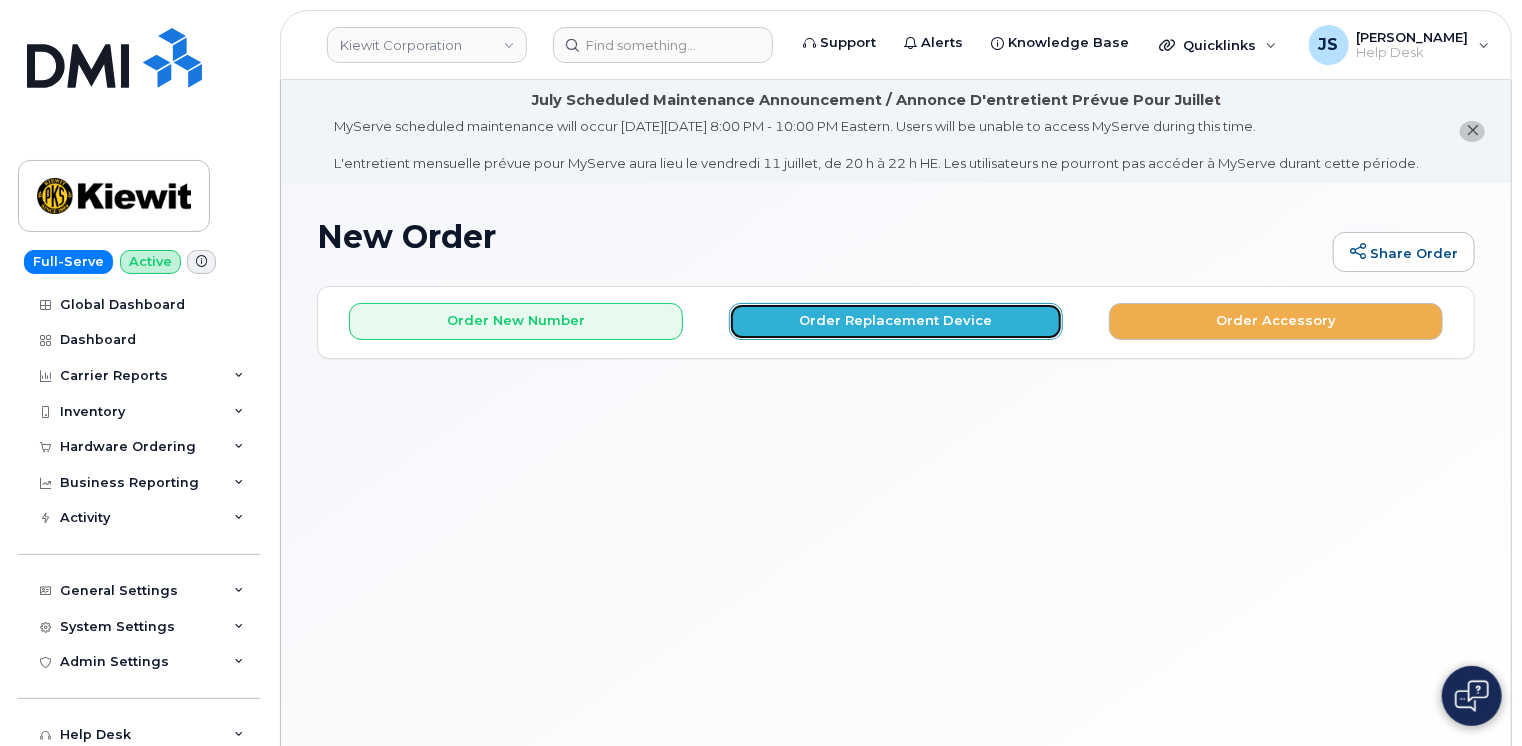 click on "Order Replacement Device" at bounding box center [896, 321] 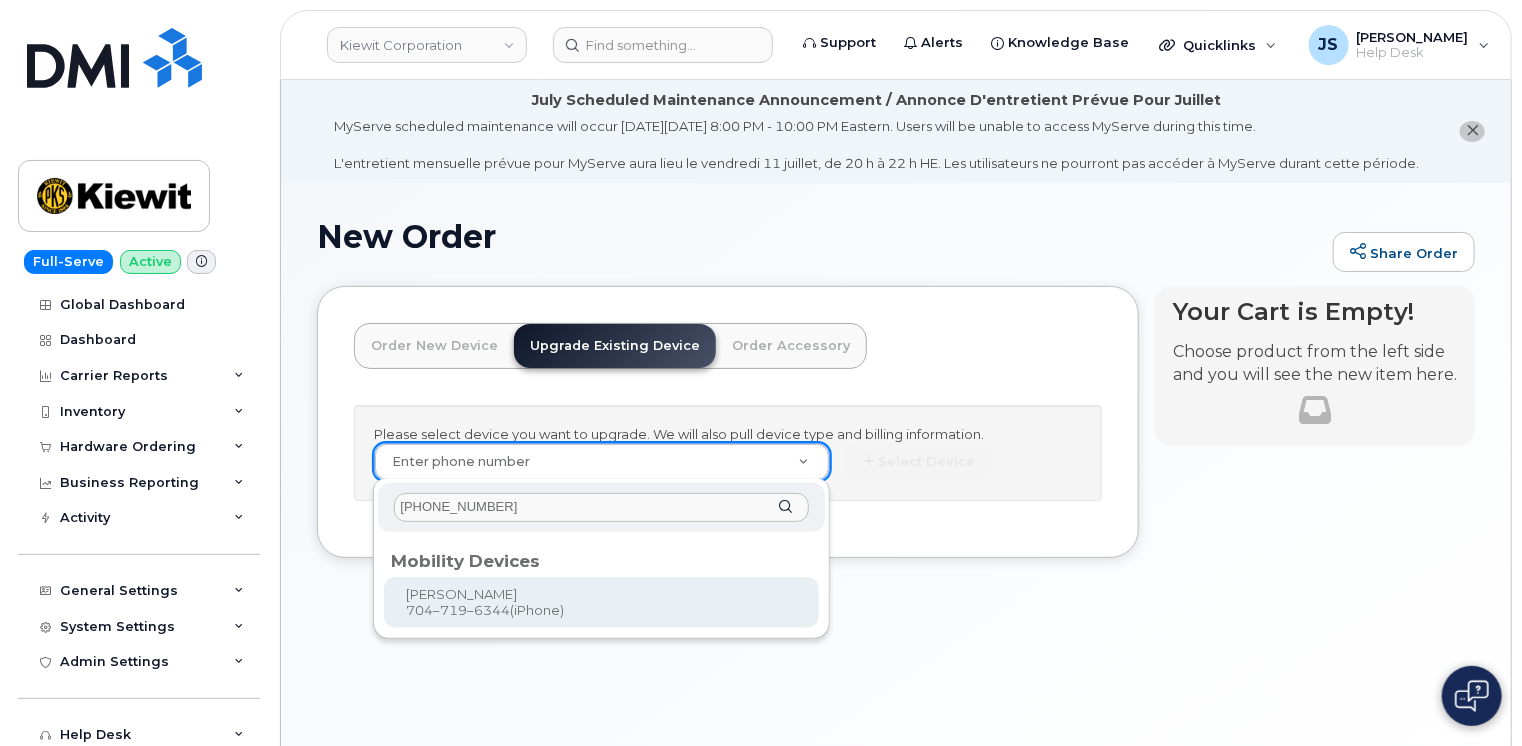 type on "704-719-6344" 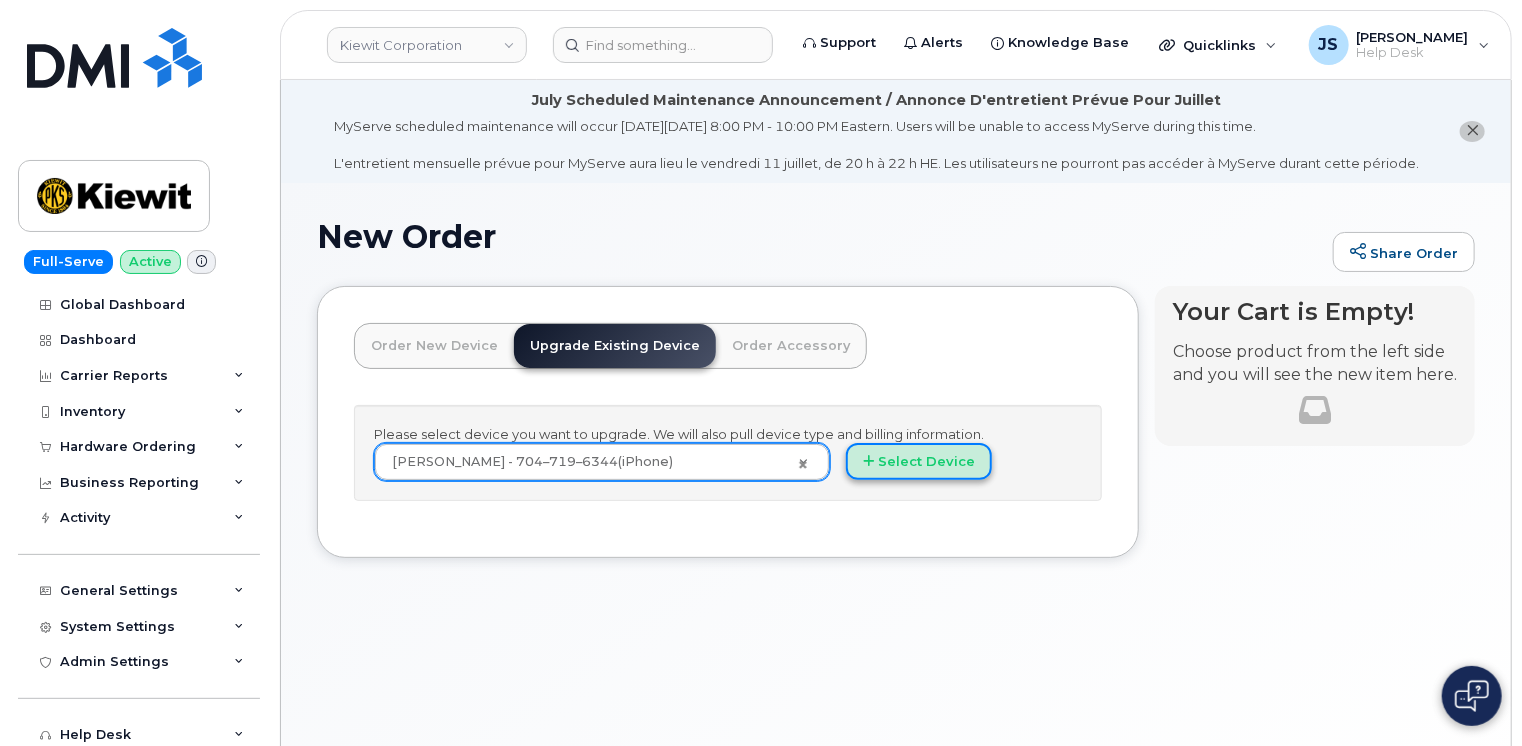 click on "Select Device" at bounding box center (919, 461) 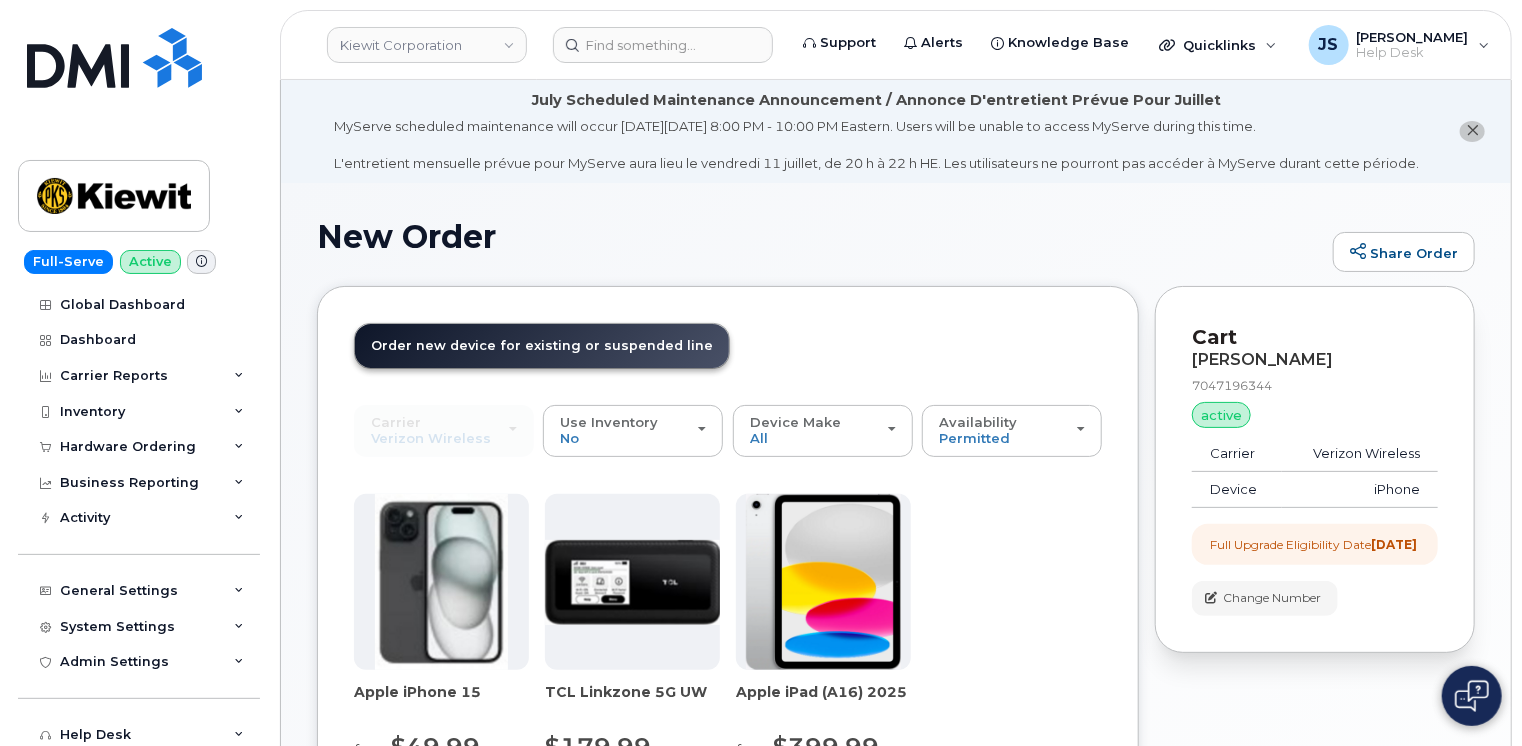 click on "Order New Device
Upgrade Existing Device
Order Accessory
Order new device and new line
Order new device for existing or suspended line
Order Accessory
Use Suspended Line
BRYAN MAROTTA
7047196344
No
No
change
Yes
Carrier
Verizon Wireless
T-Mobile
AT&T Wireless
Verizon Wireless
T-Mobile
AT&T Wireless
Use Inventory
No
No
Yes
Device Make
All
iPhone
Modem
Tablet
All
iPhone
Modem
Tablet
Availability
Permitted
All
Permitted
All
Apple iPhone 15
from
$49.99
Add To Cart" at bounding box center [896, 725] 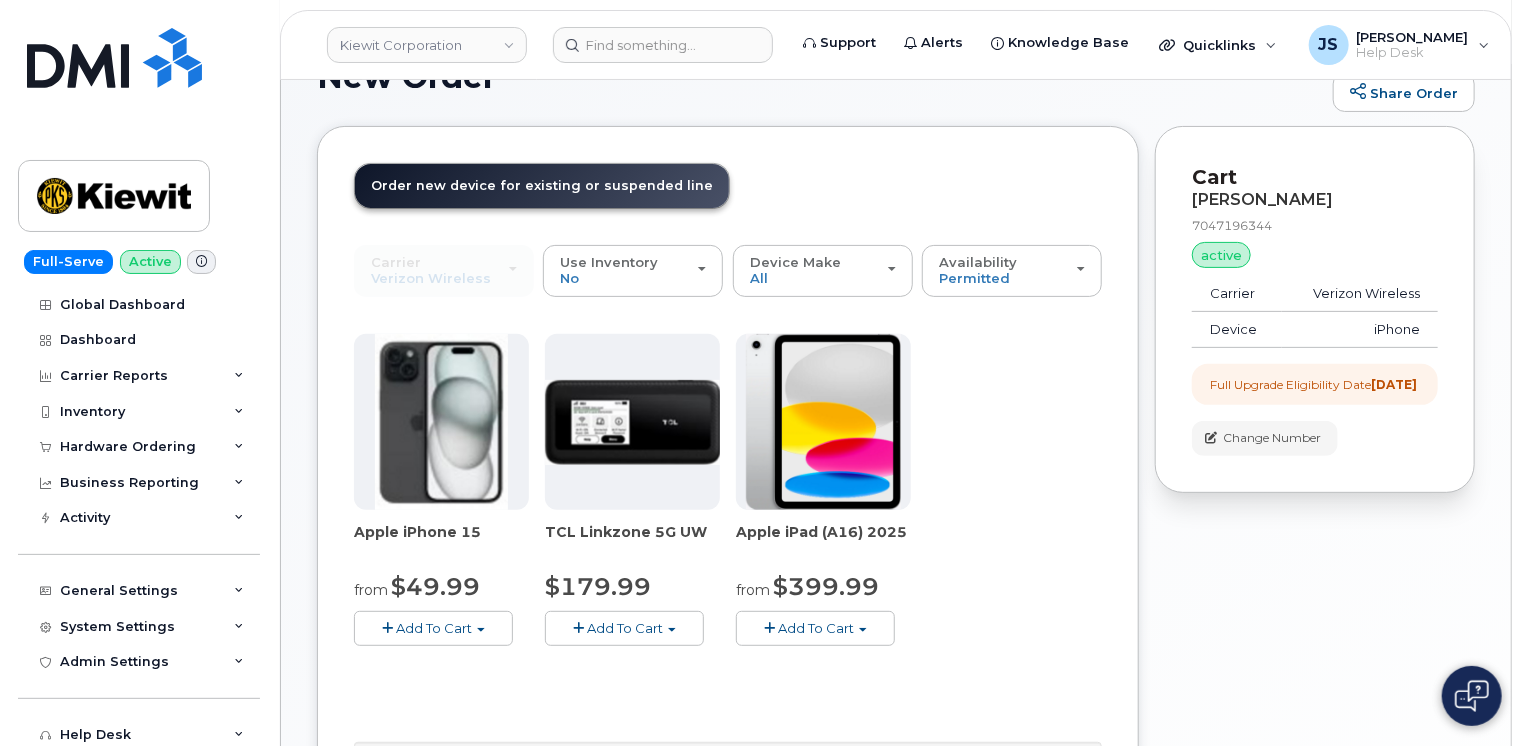 scroll, scrollTop: 155, scrollLeft: 0, axis: vertical 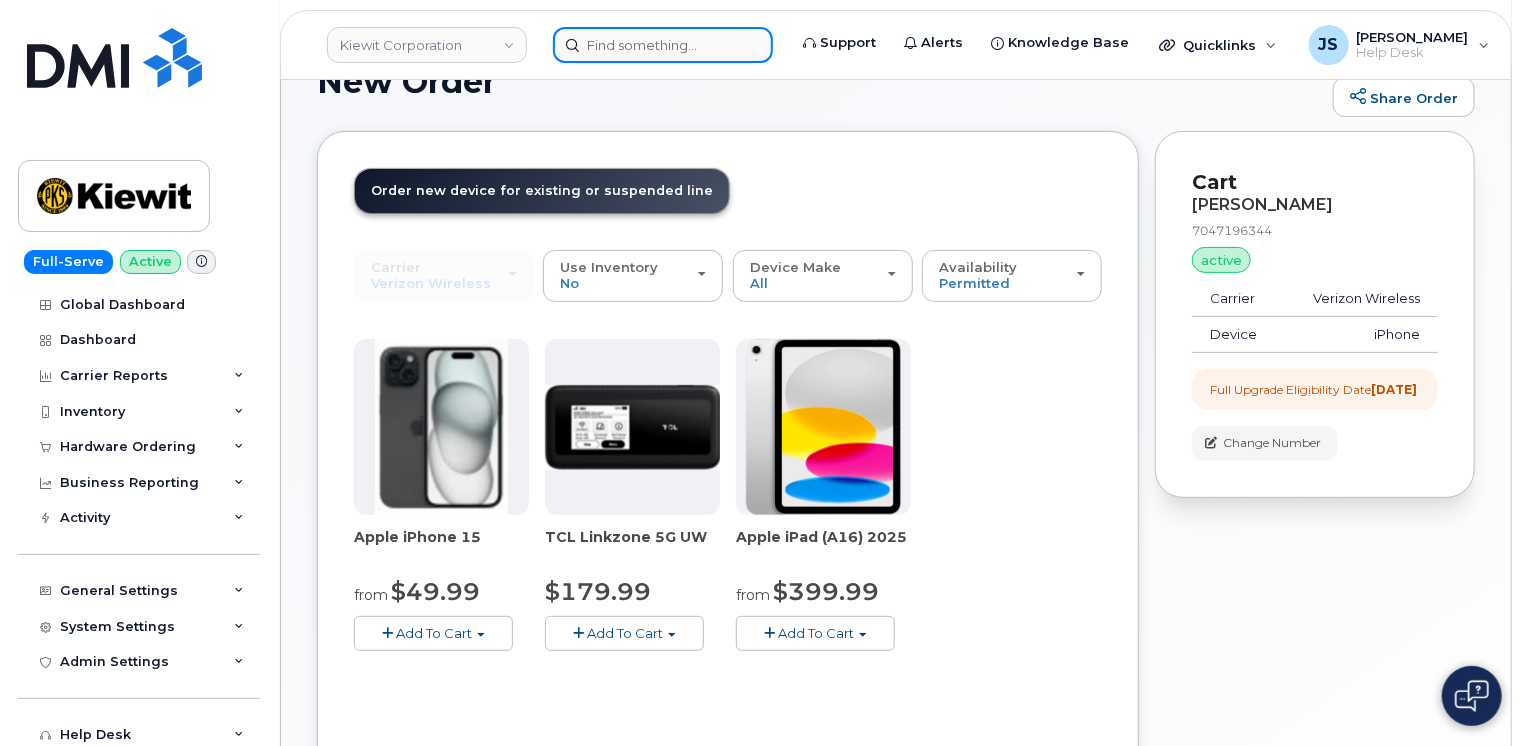 click at bounding box center (663, 45) 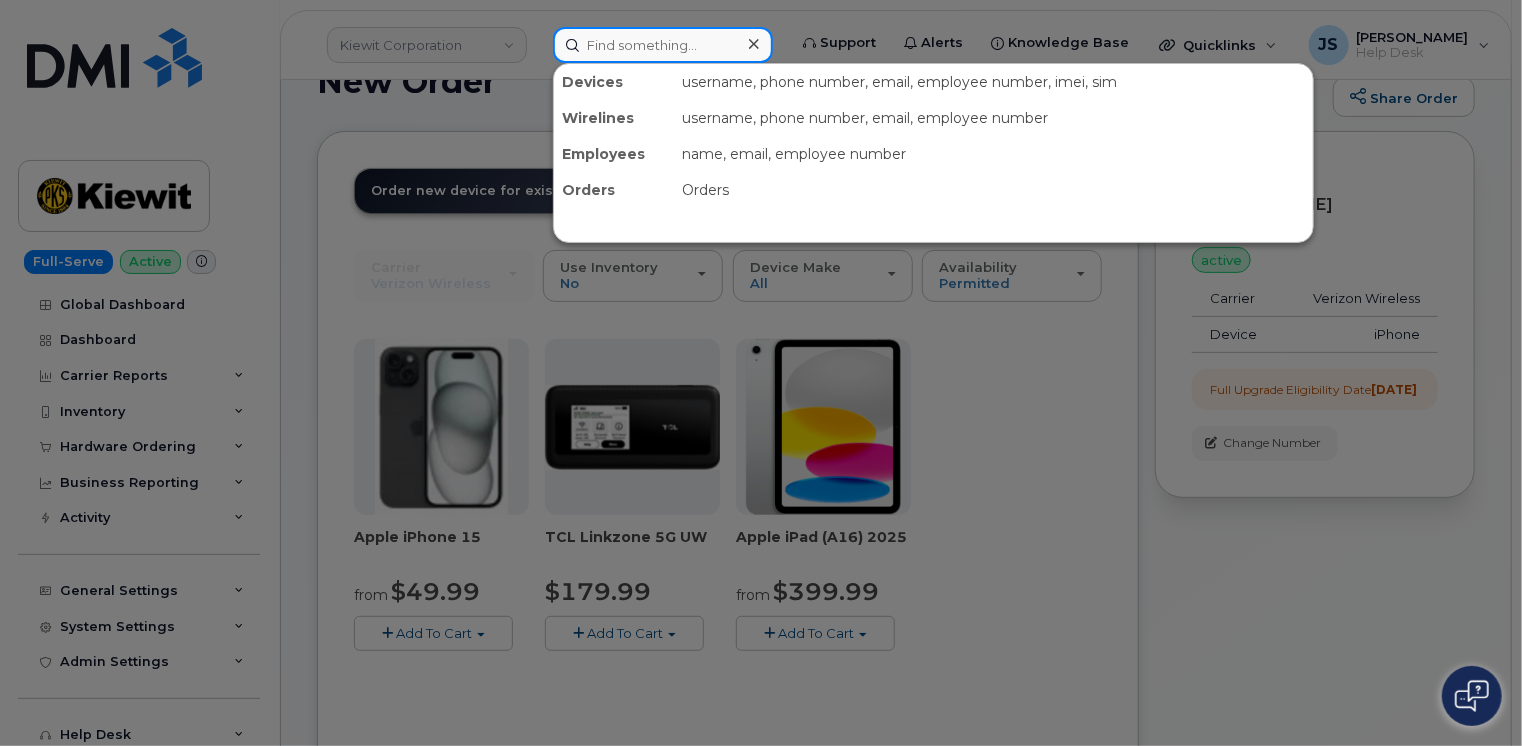 paste on "294478" 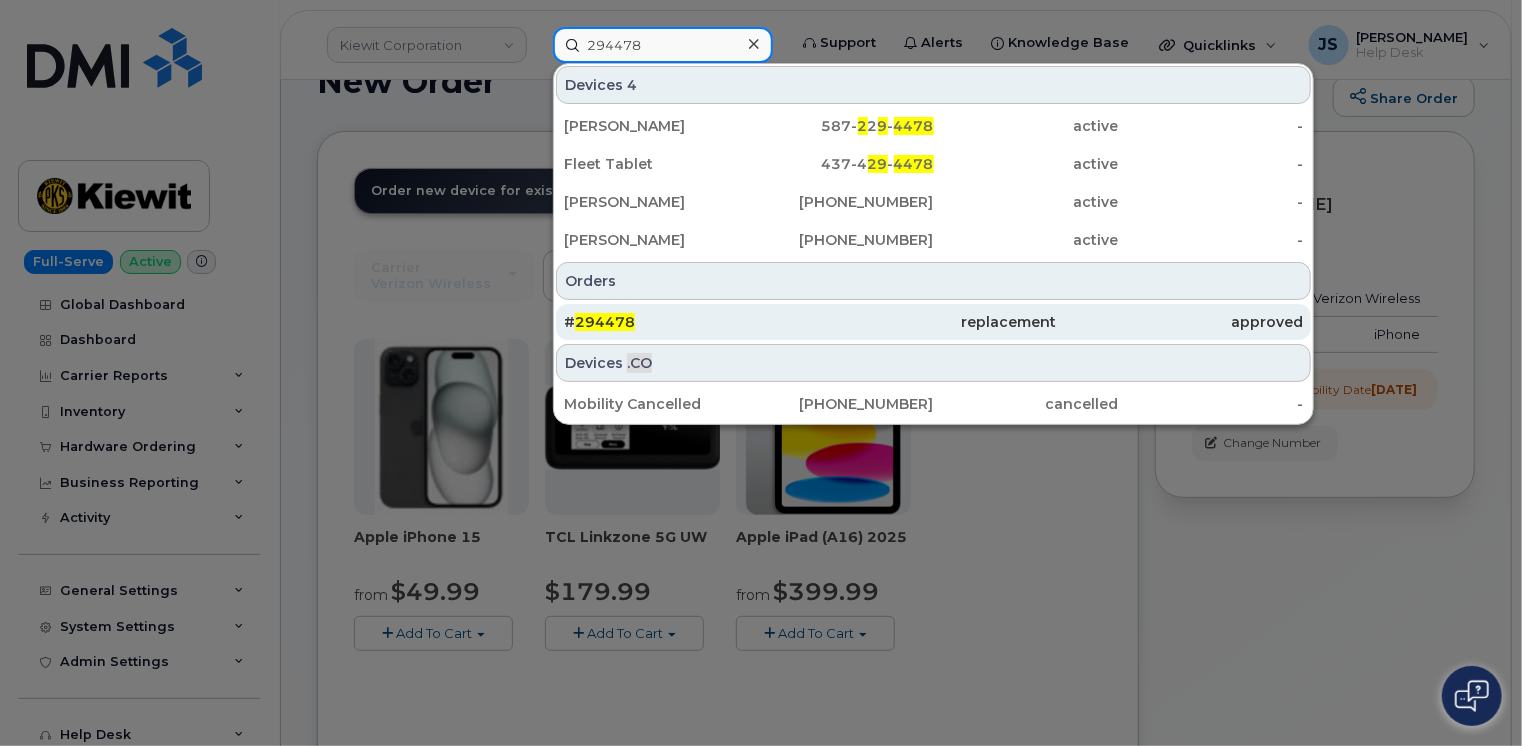 type on "294478" 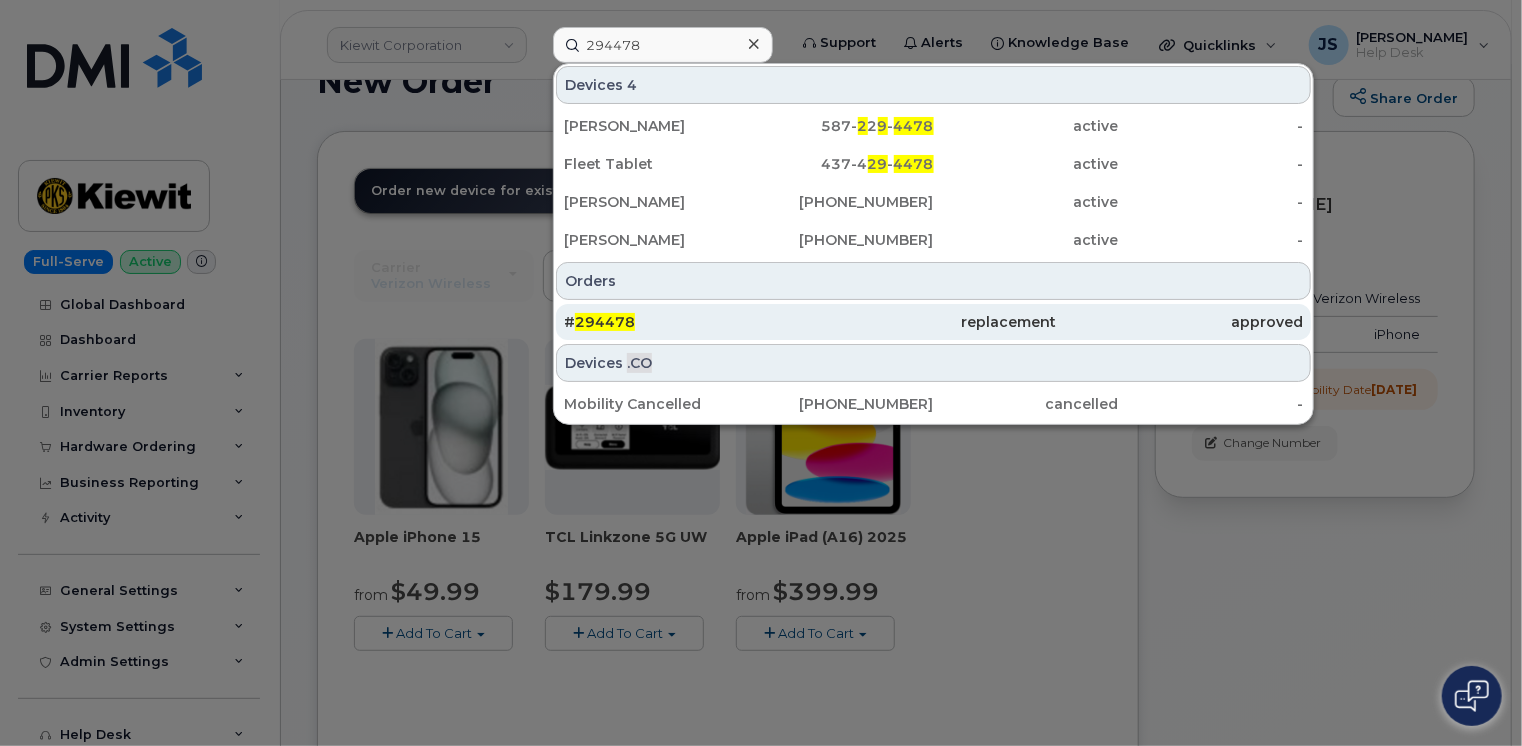 click on "# 294478" at bounding box center (687, 322) 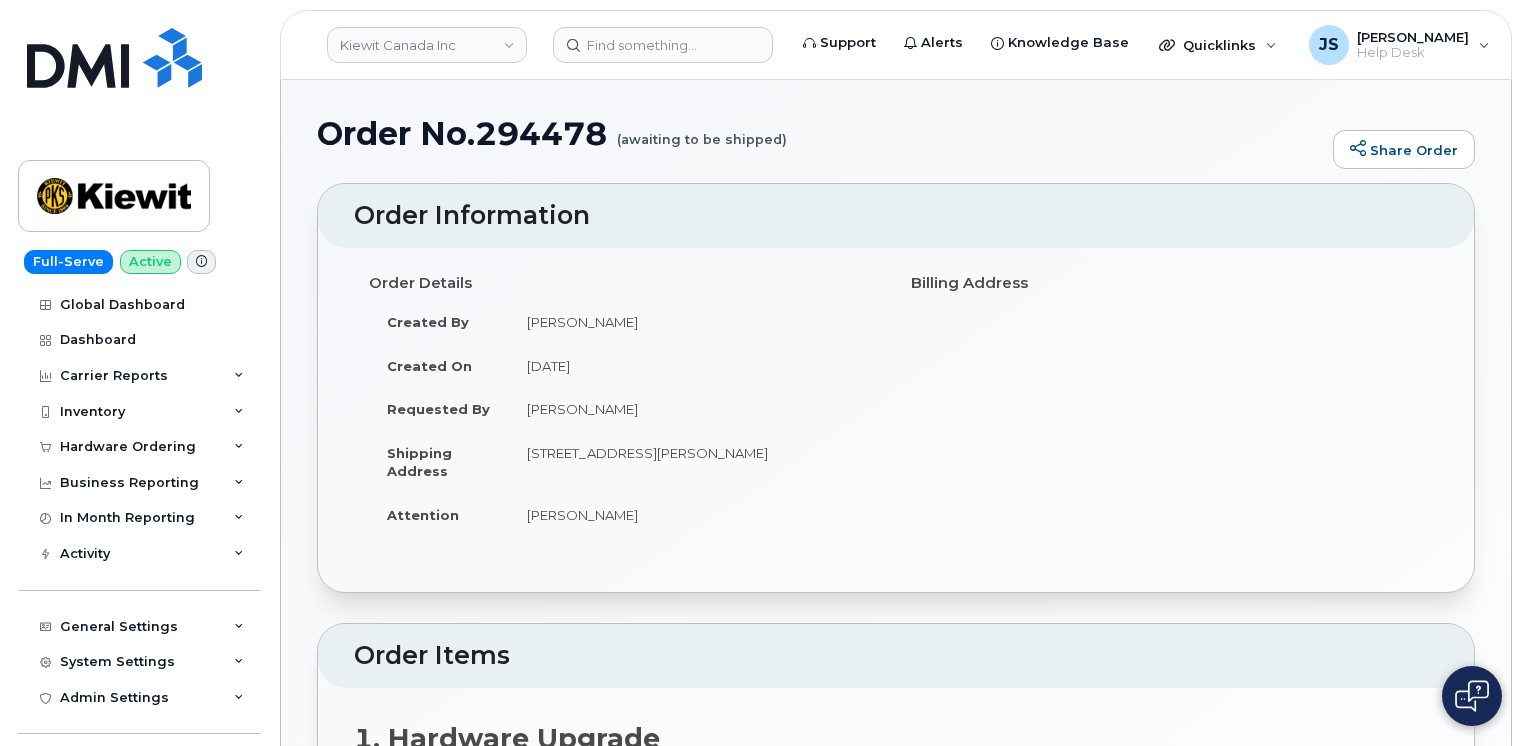 scroll, scrollTop: 0, scrollLeft: 0, axis: both 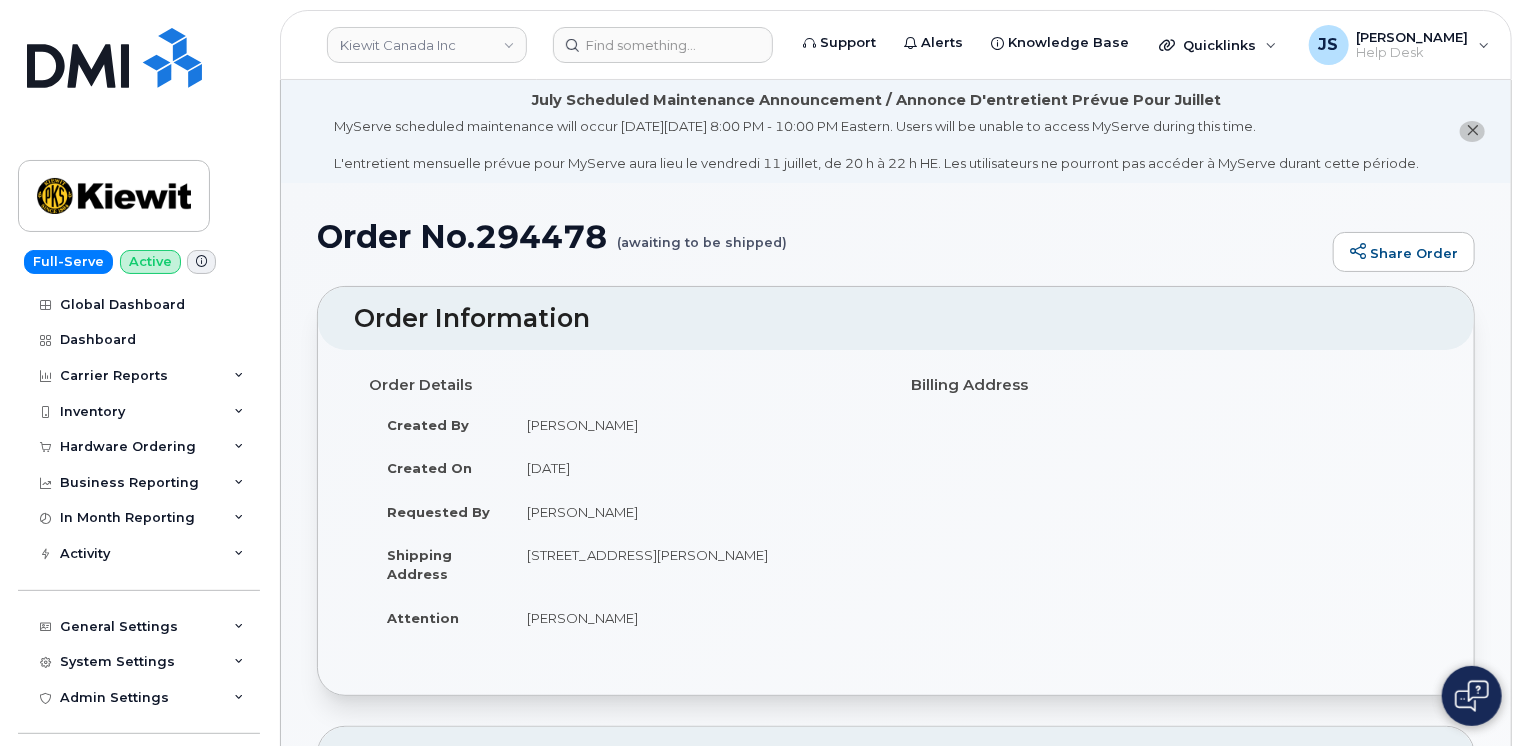 click on "Order No.294478
(awaiting to be shipped)
Share Order
×
Share This Order
If you want to allow others to create or edit orders, share this link with them:
https://myserve.ca/orders/298ec14b-66d0-4c76-8cb2-07c075580ed5
Order Information
Order Details
Created By
Jonas Mutoke
Created On
June 27, 2025
Requested By
Lucio Bertulli
Shipping Address
15316 Sequoia Dr SURREY BC V3S 8N4 CANADA
Attention
Lucio Bertulli
Billing Address
Order Items
1. Hardware Upgrade
Lucio Bertulli  587 991 9746
LUCIO.BERTULLI@KIEWIT.COM
City of Use:
Edmonton
Business Account:
0531495220 - Bell
iPhone 16e
(Black)
$0.00 - 3 year upgrade (128GB)
Number
5879919746
IMEI
SIM
89302610103040027409
Cost Center
None
Profit Center
None" at bounding box center [896, 1874] 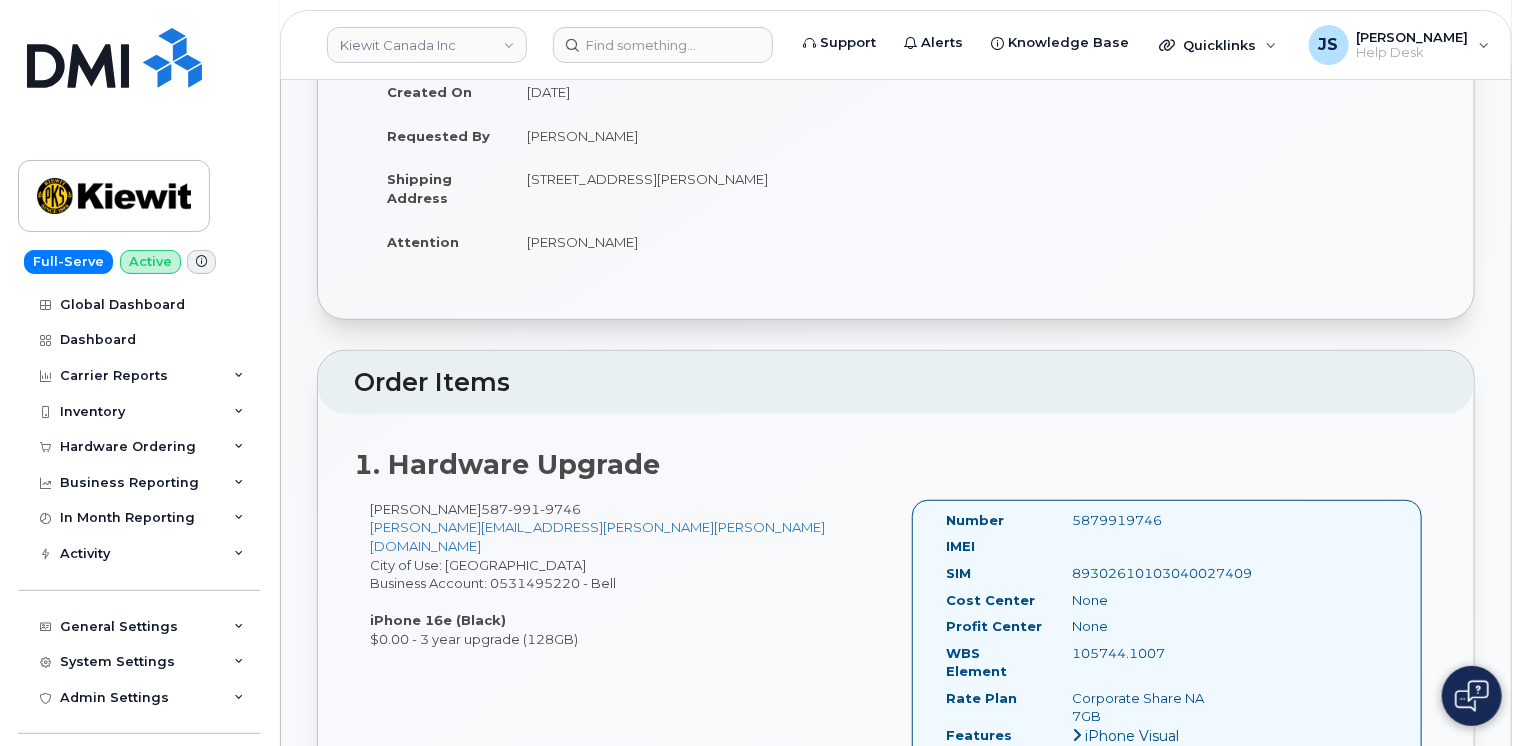 scroll, scrollTop: 360, scrollLeft: 0, axis: vertical 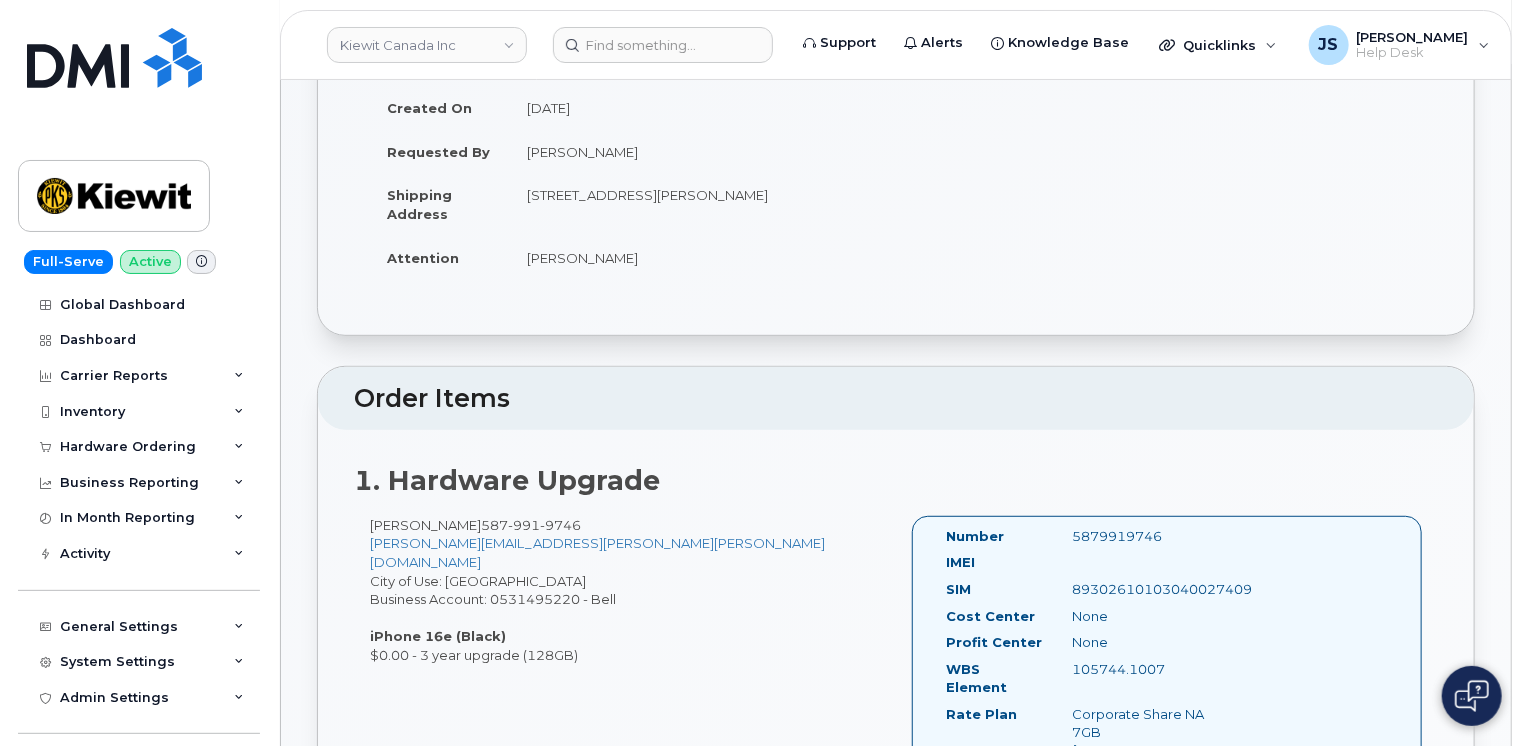 click on "Order No.294478
(awaiting to be shipped)
Share Order
×
Share This Order
If you want to allow others to create or edit orders, share this link with them:
https://myserve.ca/orders/298ec14b-66d0-4c76-8cb2-07c075580ed5
Order Information
Order Details
Created By
Jonas Mutoke
Created On
June 27, 2025
Requested By
Lucio Bertulli
Shipping Address
15316 Sequoia Dr SURREY BC V3S 8N4 CANADA
Attention
Lucio Bertulli
Billing Address
Order Items
1. Hardware Upgrade
Lucio Bertulli  587 991 9746
LUCIO.BERTULLI@KIEWIT.COM
City of Use:
Edmonton
Business Account:
0531495220 - Bell
iPhone 16e
(Black)
$0.00 - 3 year upgrade (128GB)
Number
5879919746
IMEI
SIM
89302610103040027409
Cost Center
None
Profit Center
None" at bounding box center [896, 1514] 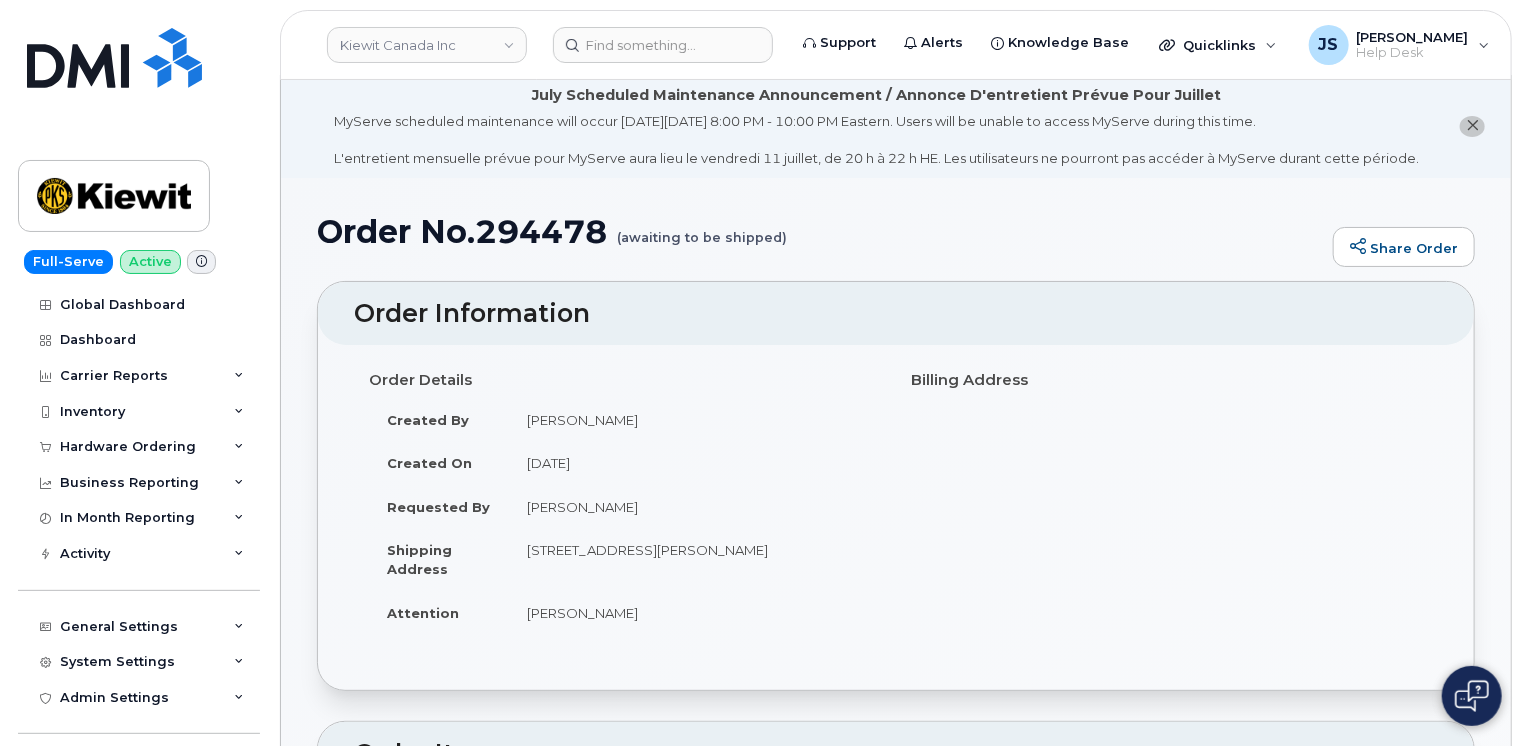 scroll, scrollTop: 0, scrollLeft: 0, axis: both 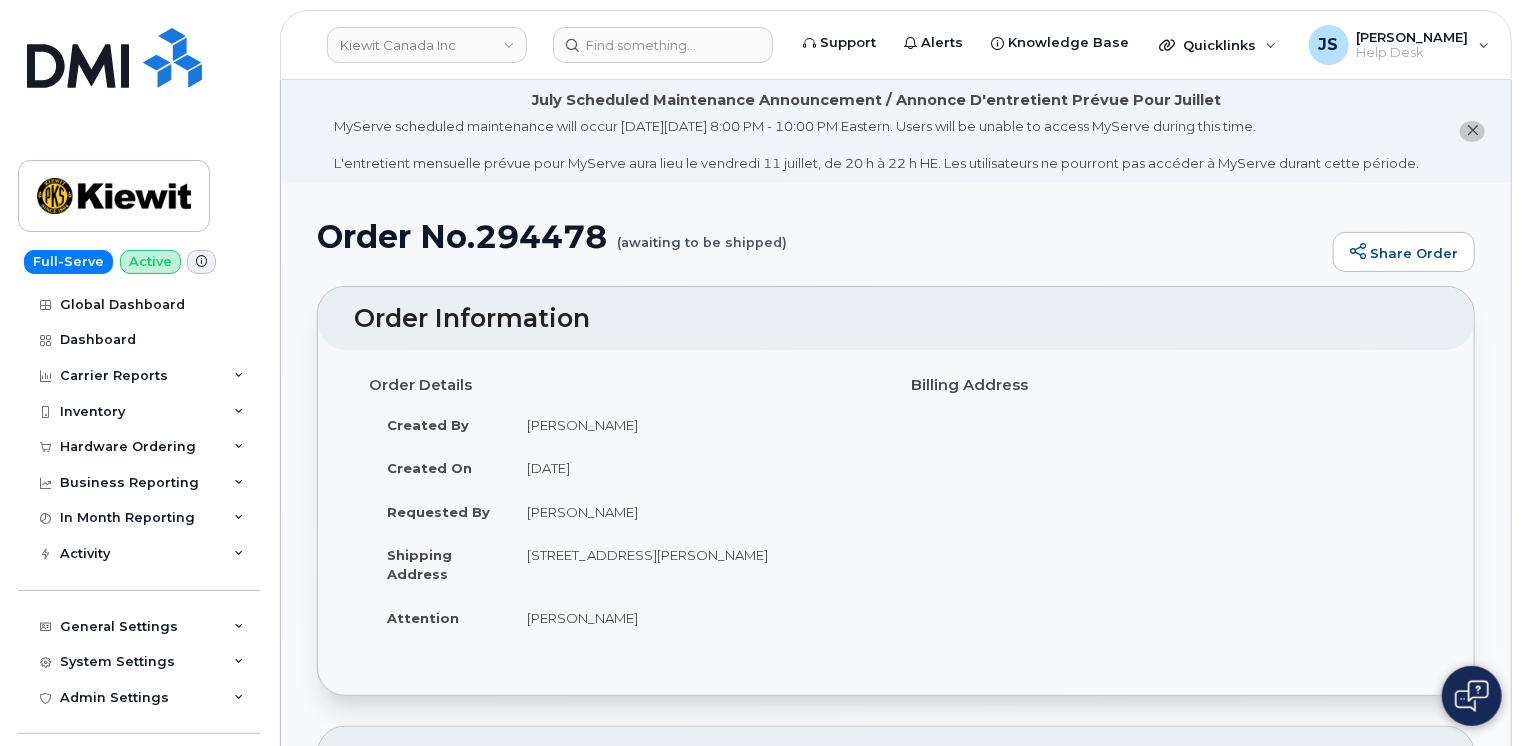 click on "Order No.294478
(awaiting to be shipped)" at bounding box center (820, 236) 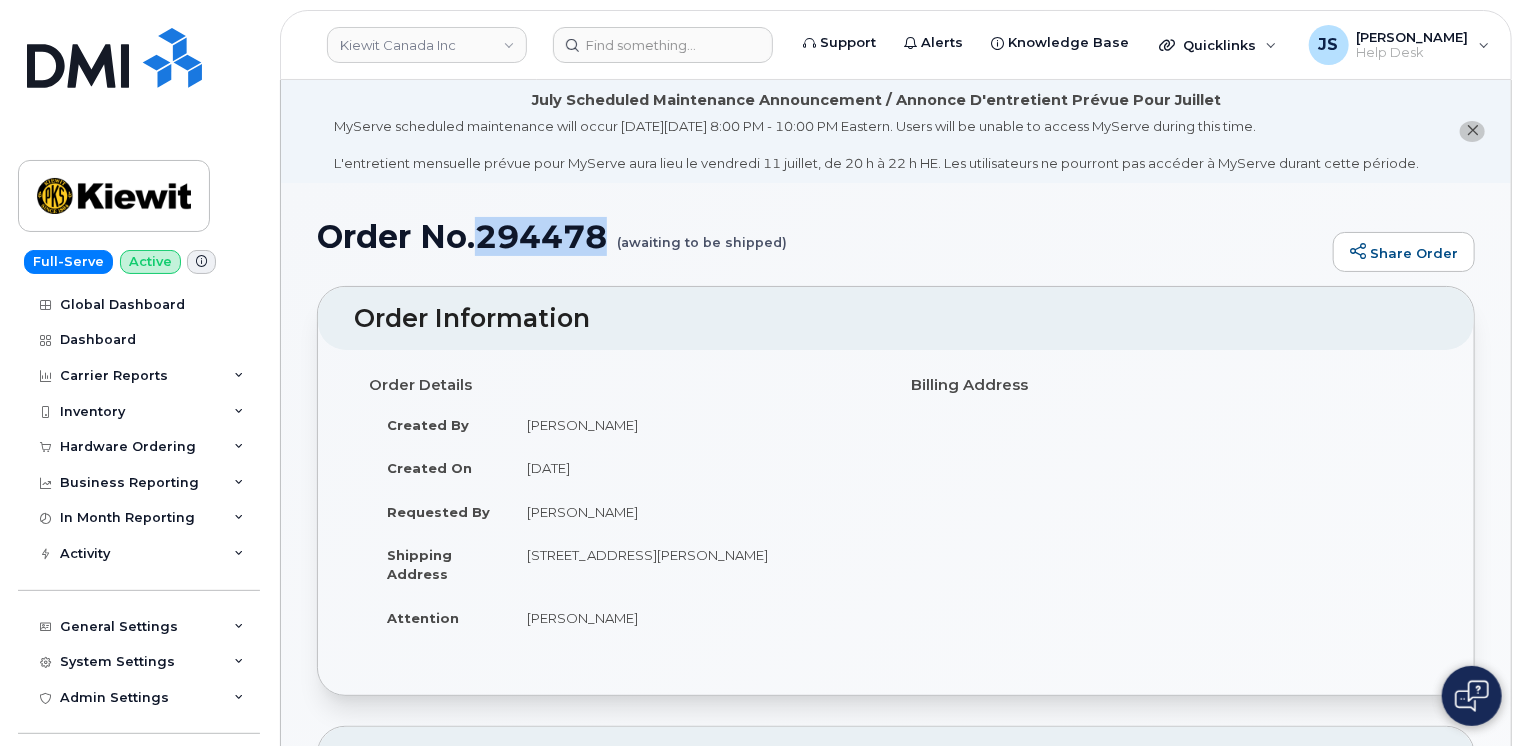 click on "Order No.294478
(awaiting to be shipped)" at bounding box center (820, 236) 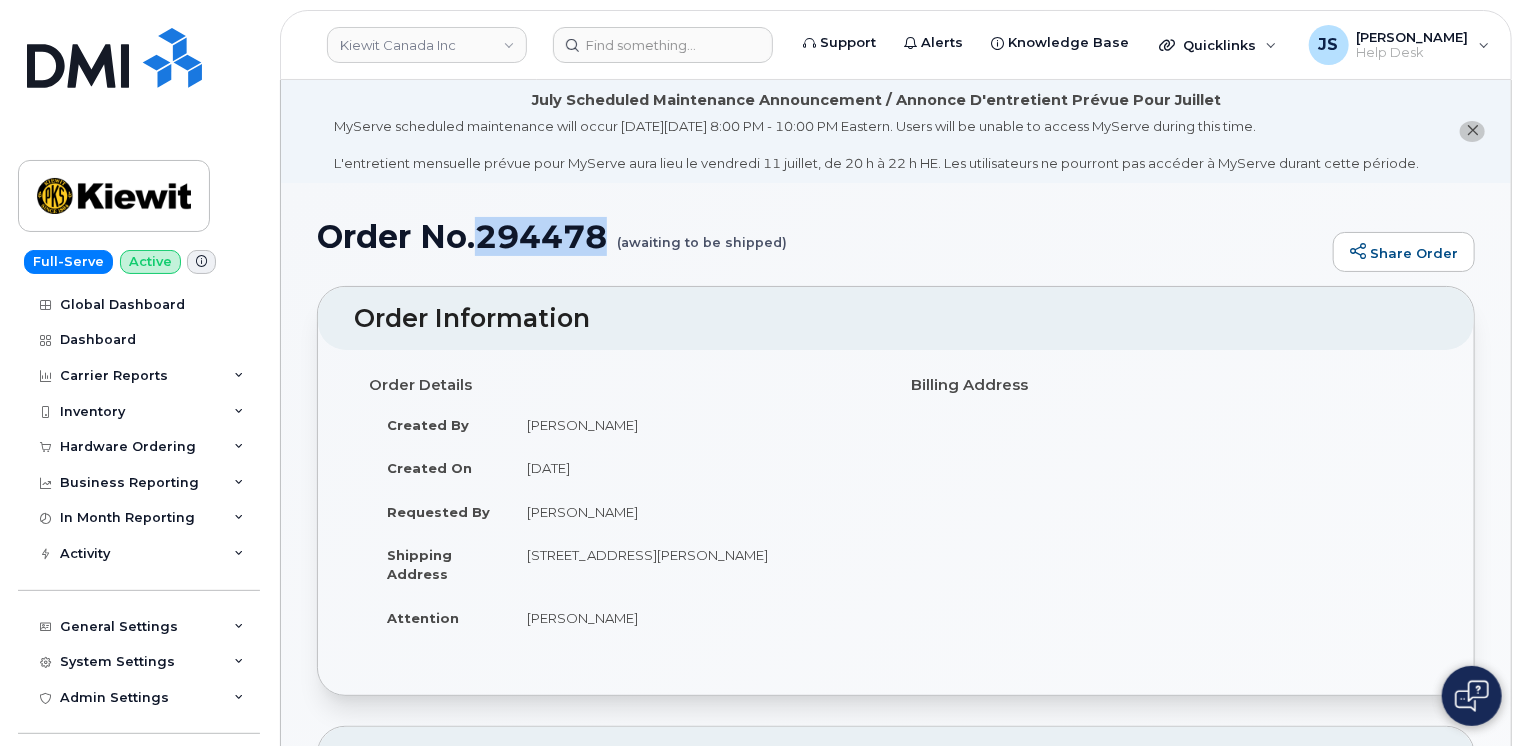 copy on "294478" 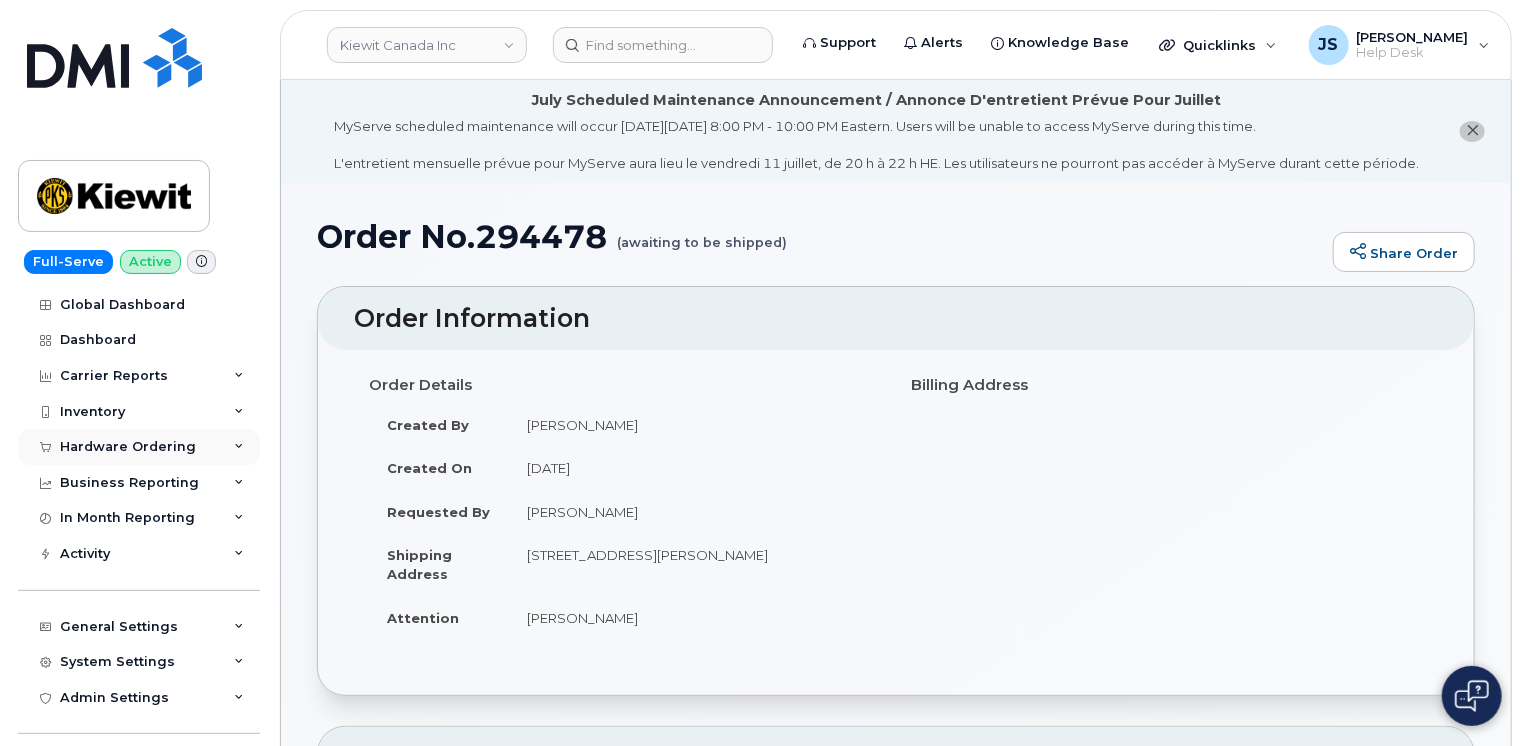 click at bounding box center [239, 447] 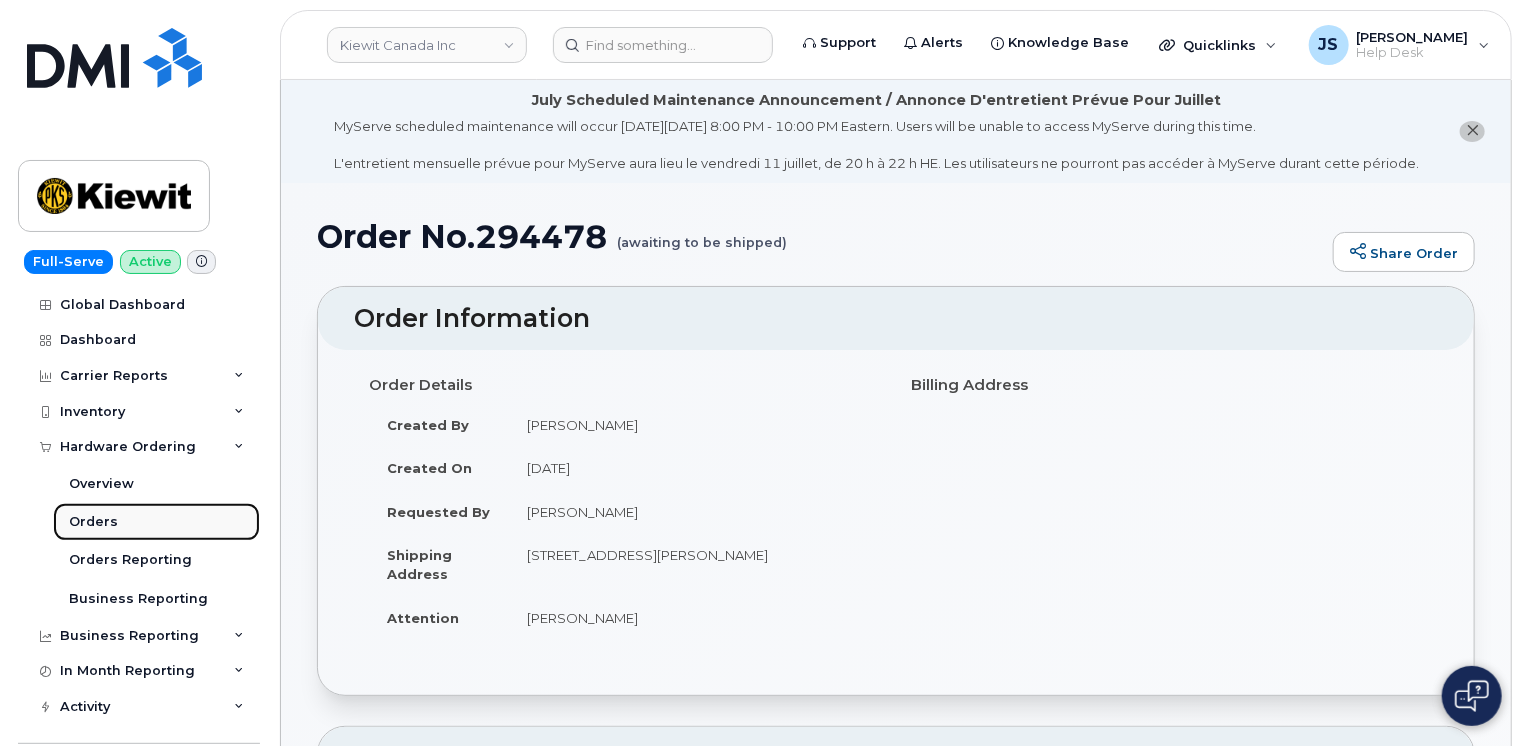 click on "Orders" at bounding box center [93, 522] 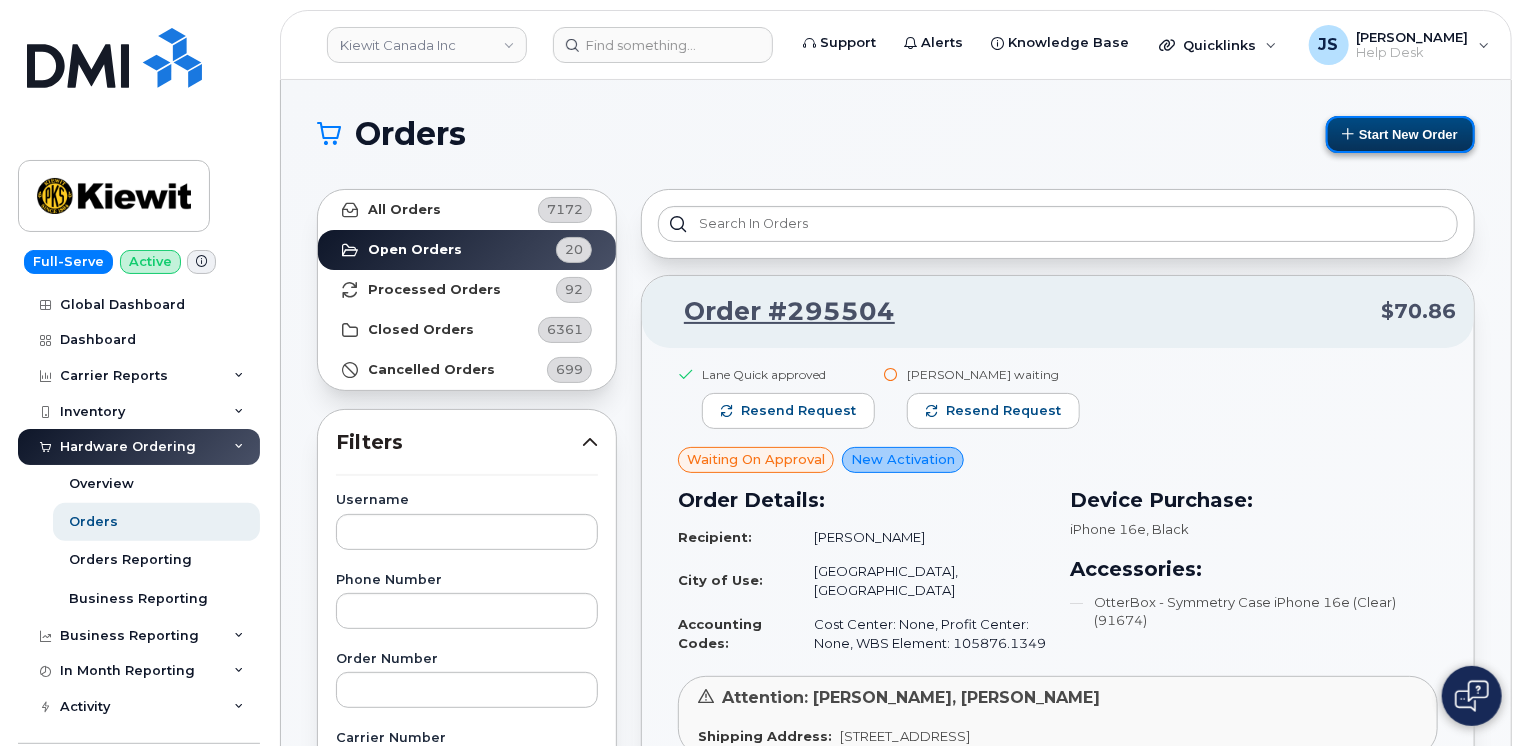 click on "Start New Order" at bounding box center (1400, 134) 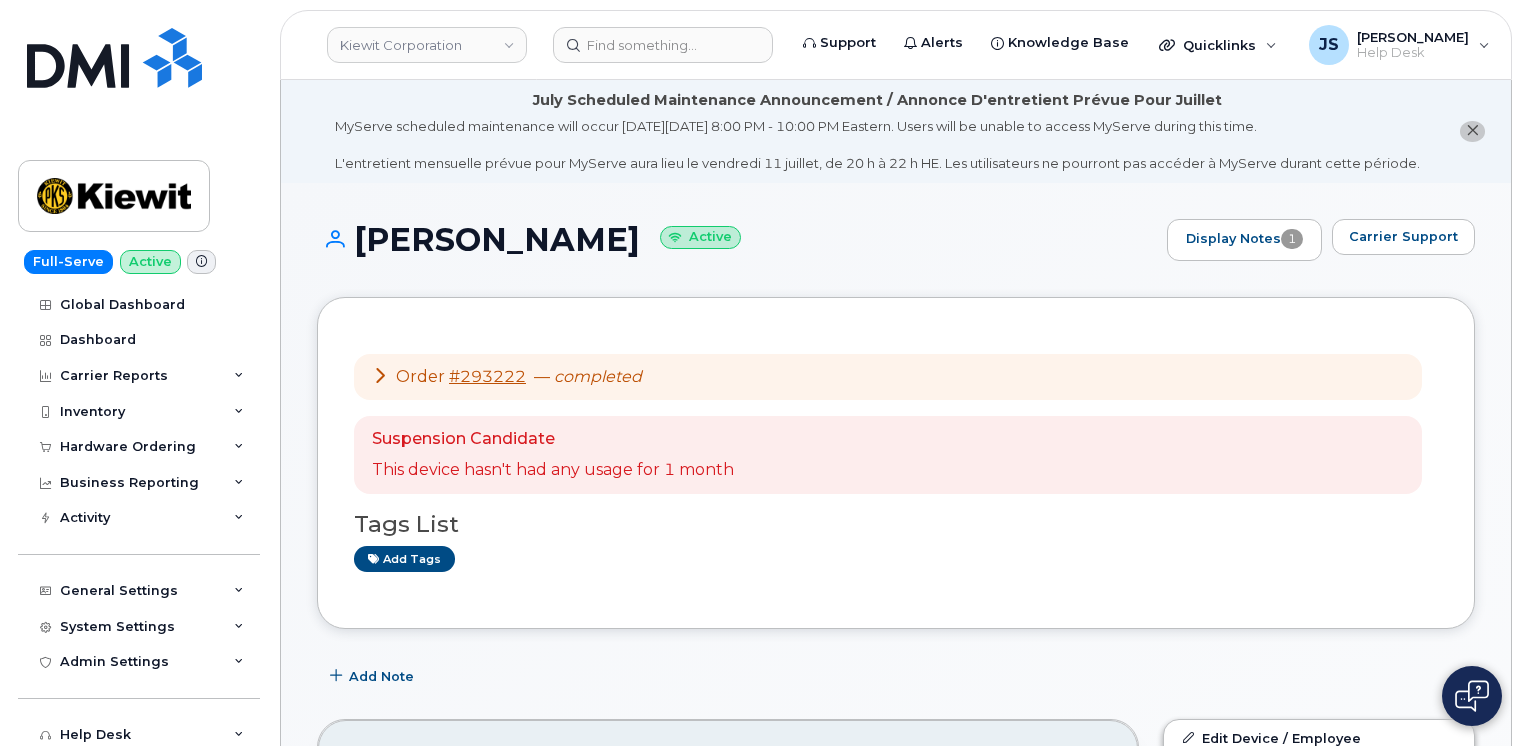 scroll, scrollTop: 520, scrollLeft: 0, axis: vertical 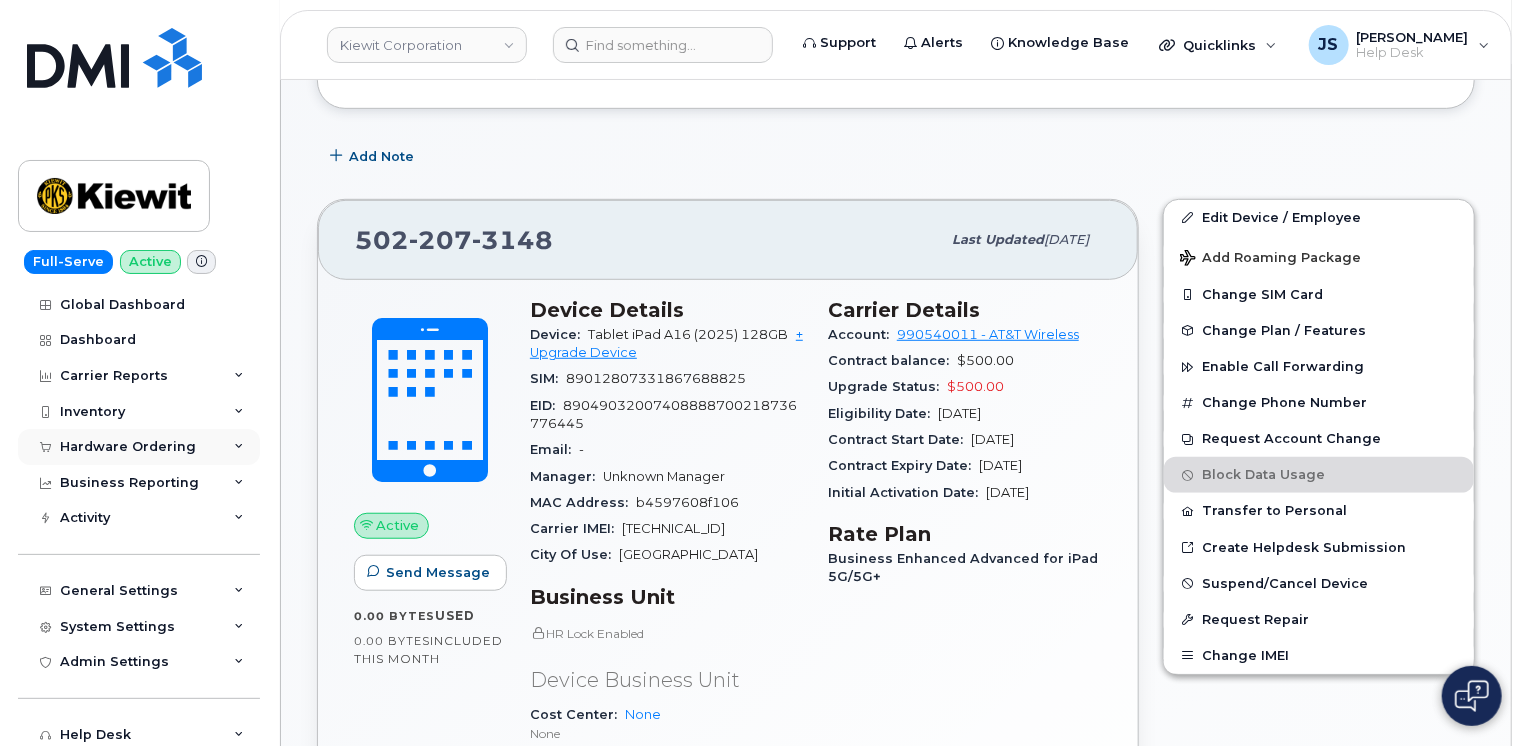 click at bounding box center (239, 447) 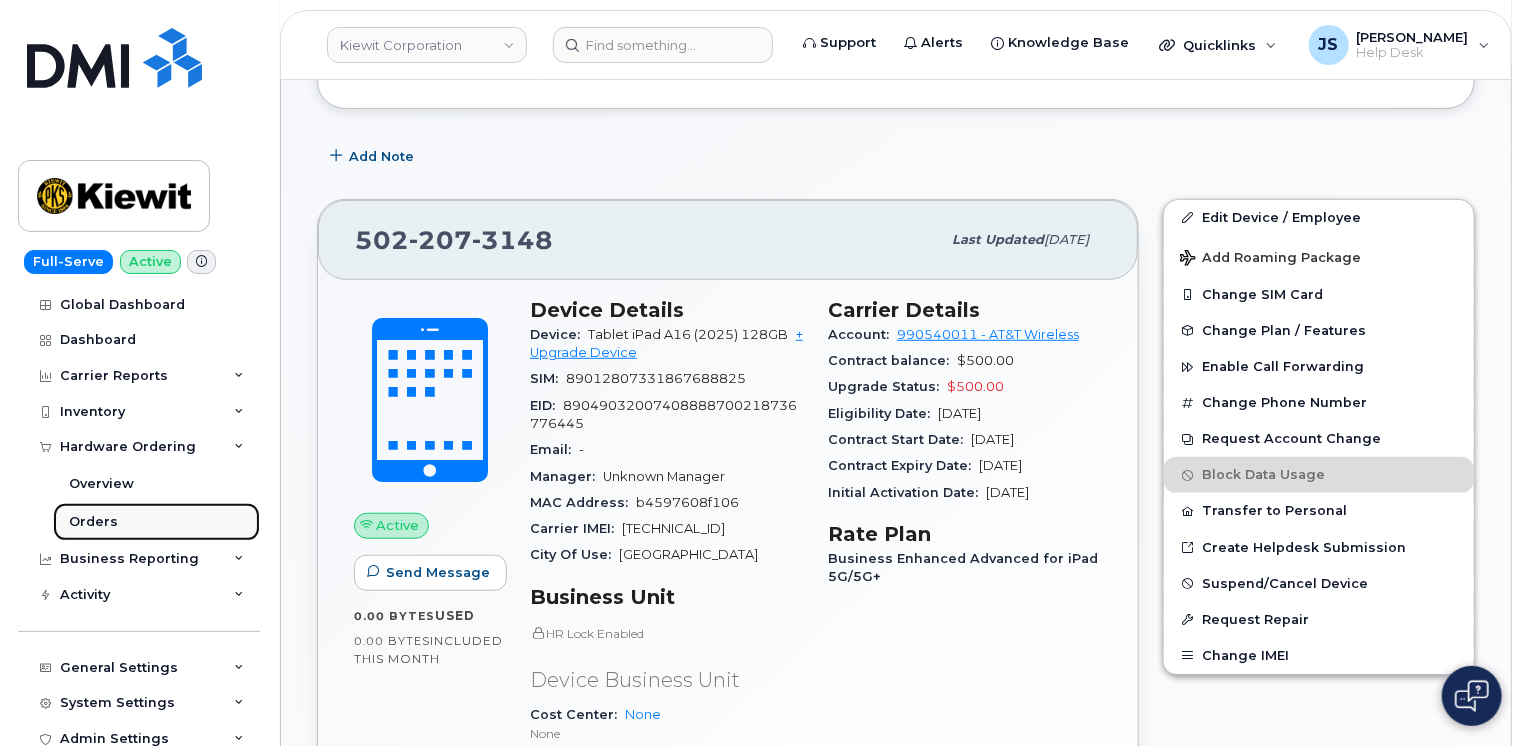 click on "Orders" at bounding box center [93, 522] 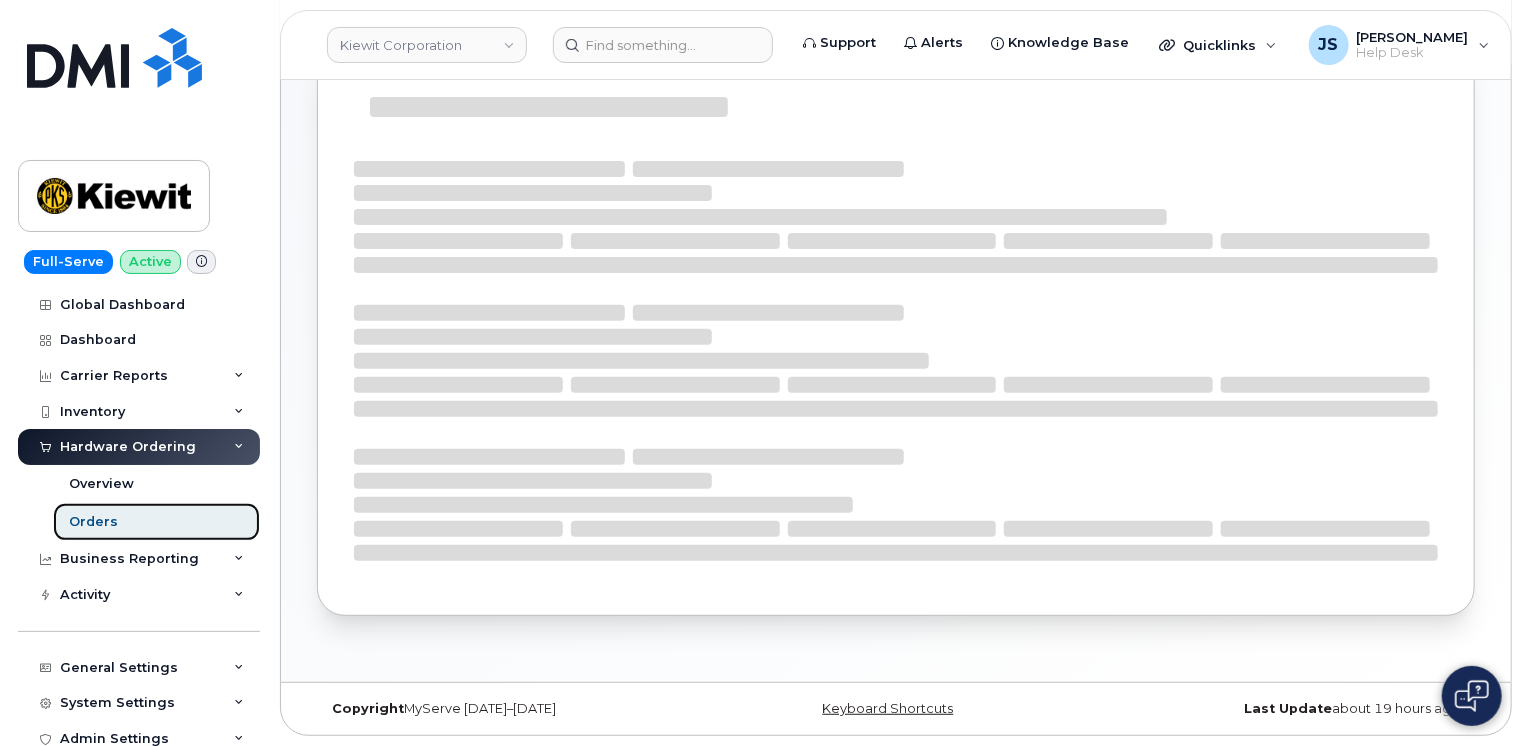 scroll, scrollTop: 0, scrollLeft: 0, axis: both 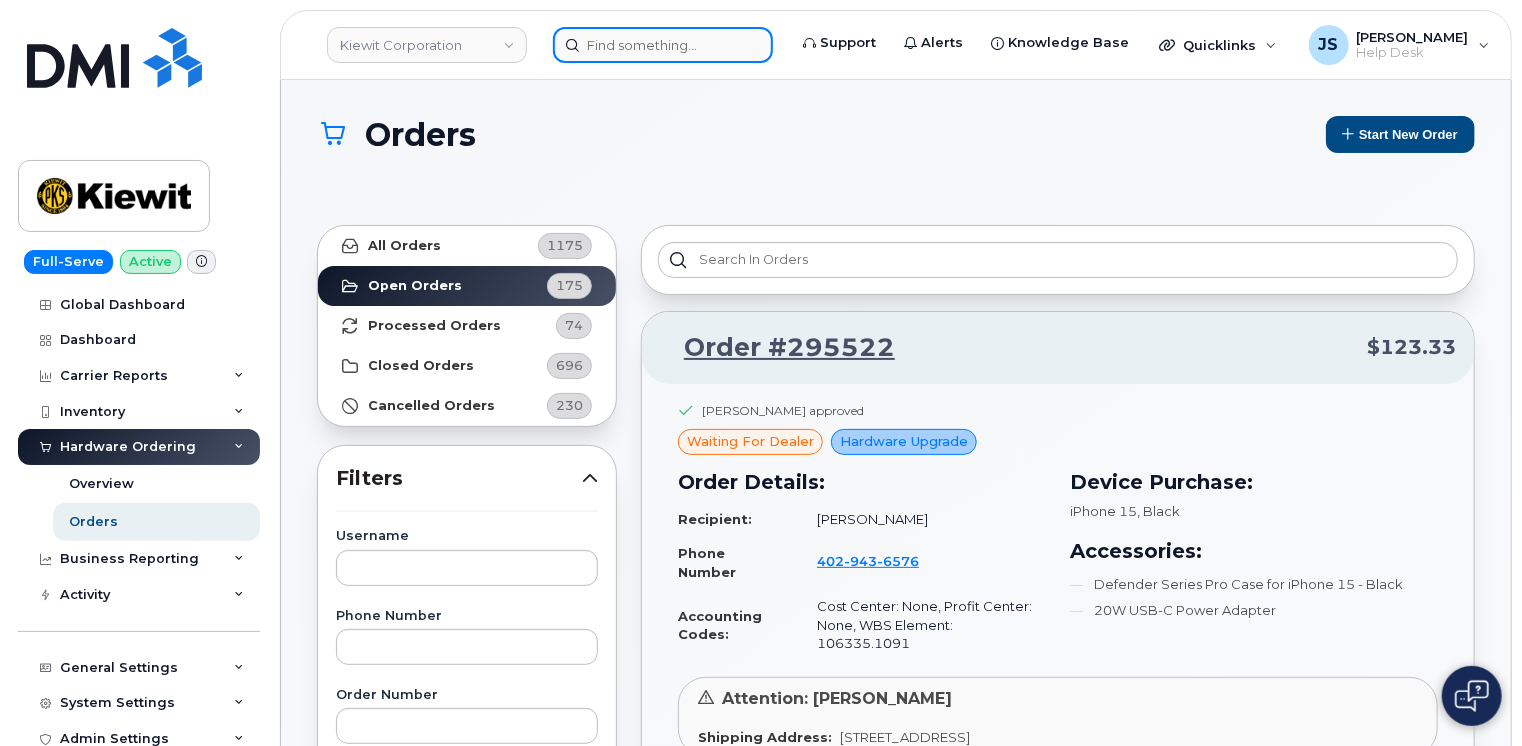 click at bounding box center [663, 45] 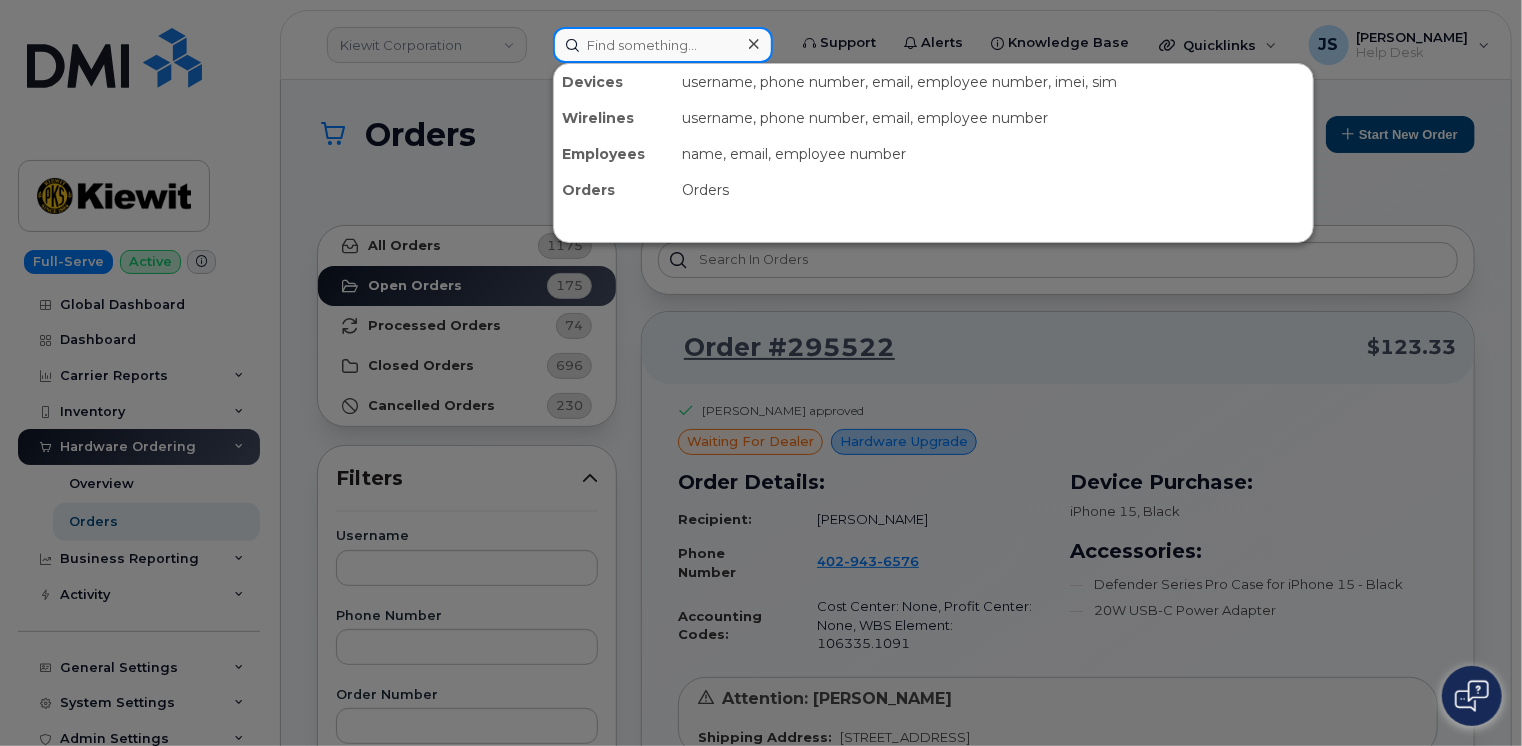 paste on "294478" 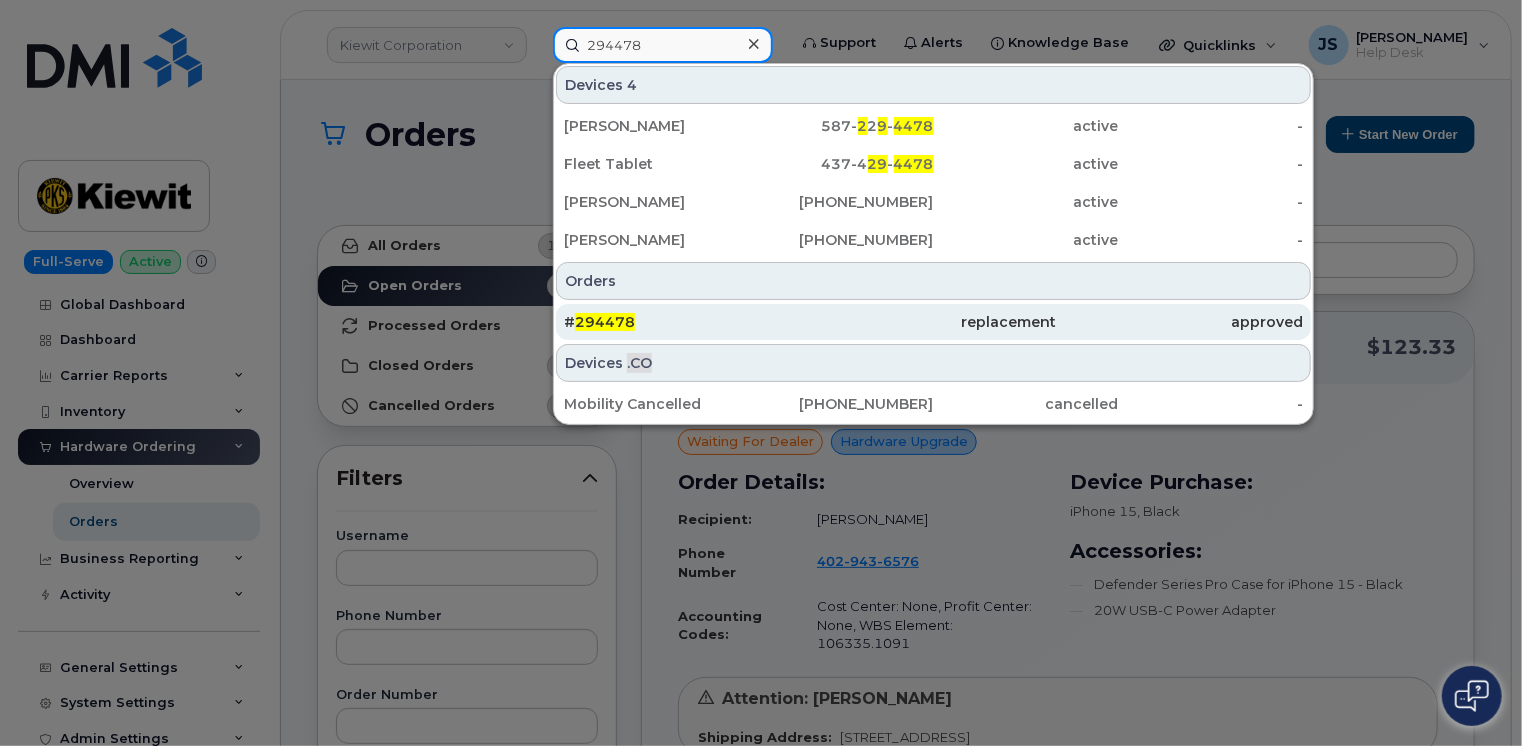 type on "294478" 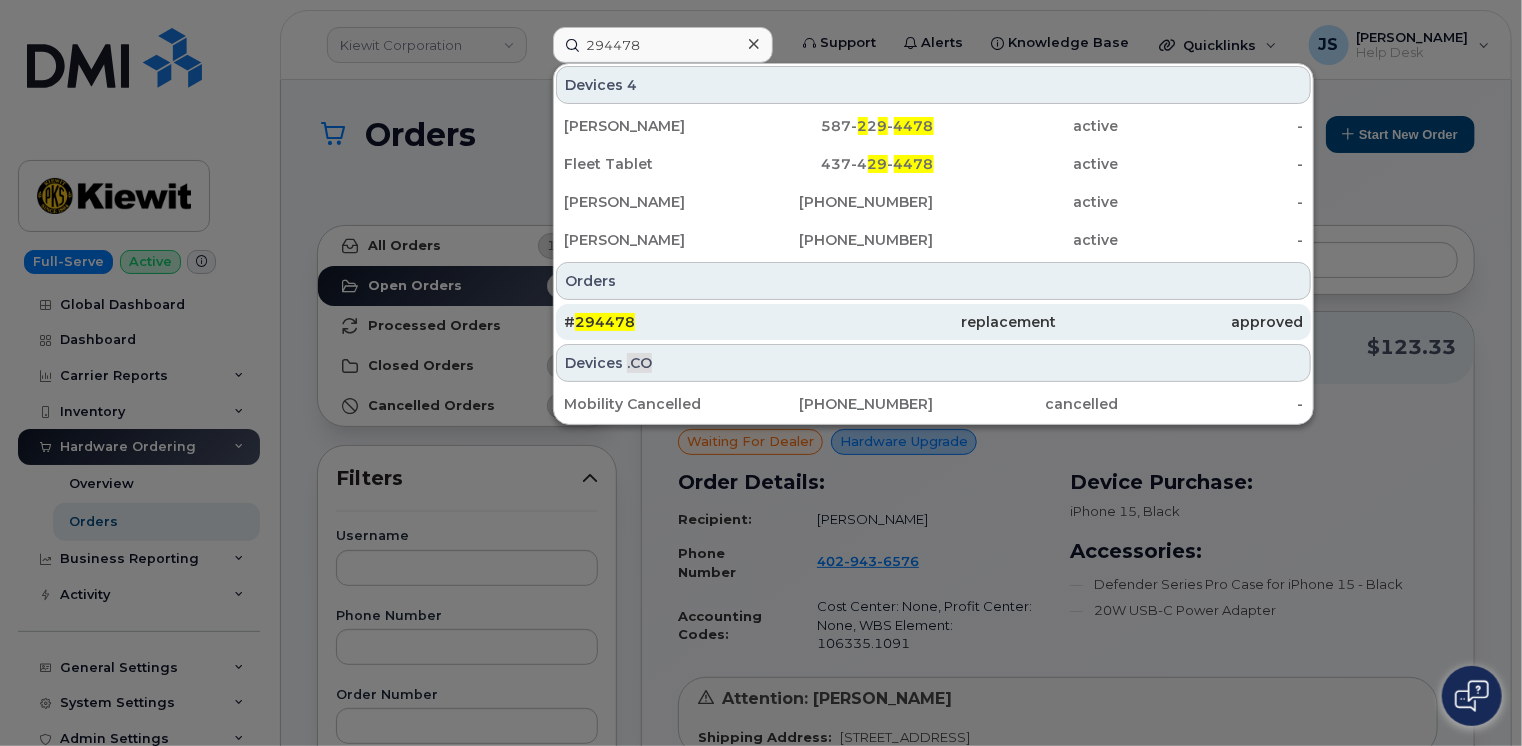 click on "# 294478" at bounding box center (687, 322) 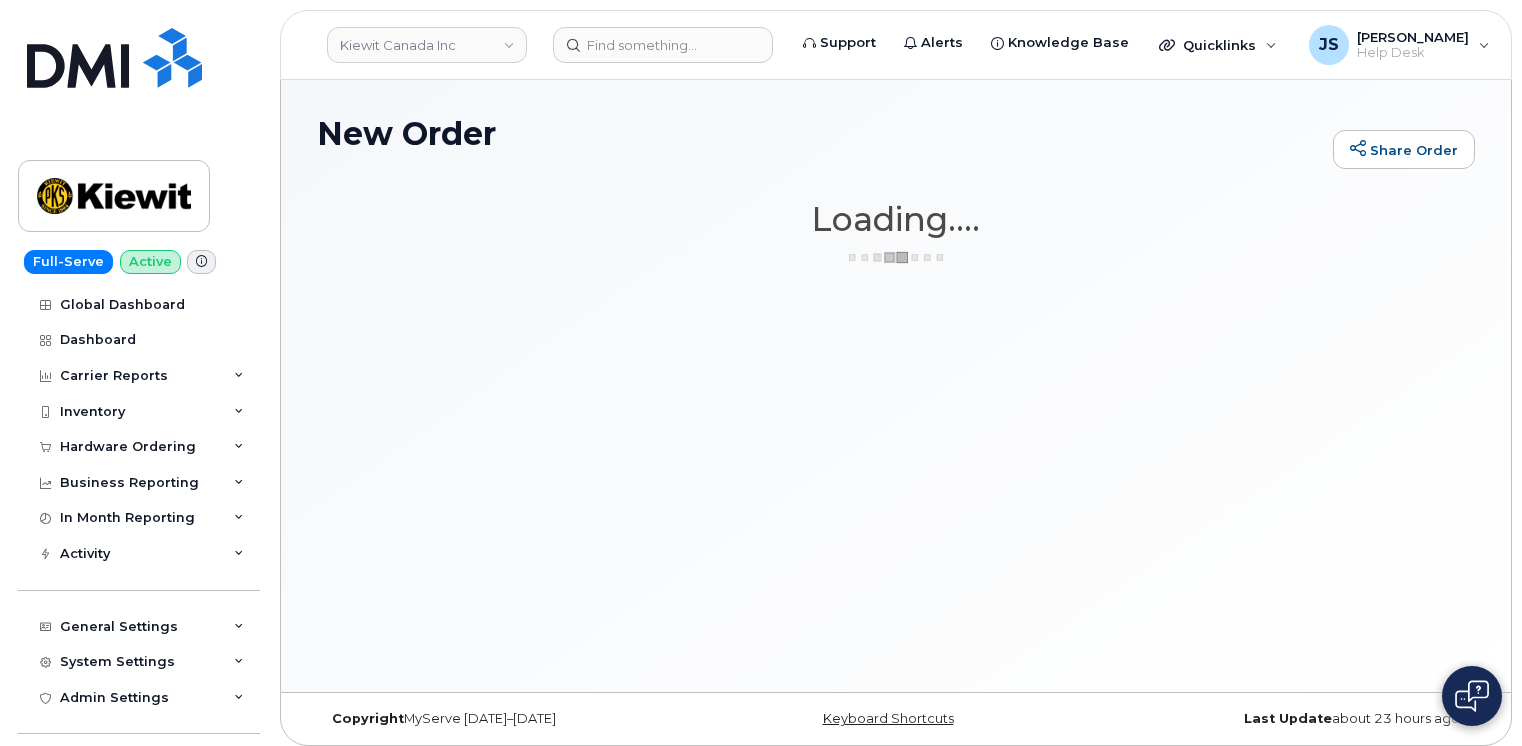 scroll, scrollTop: 0, scrollLeft: 0, axis: both 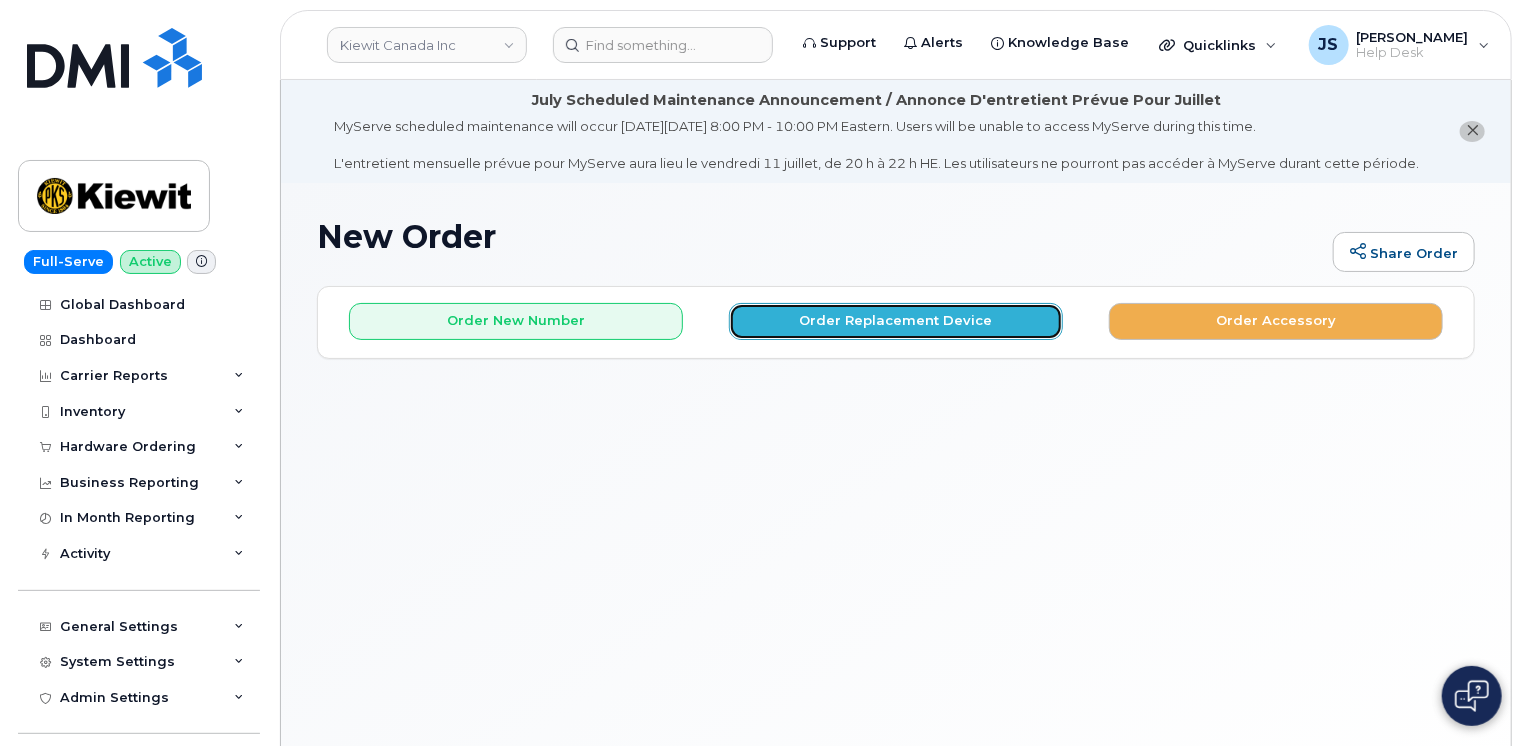 click on "Order Replacement Device" at bounding box center [896, 321] 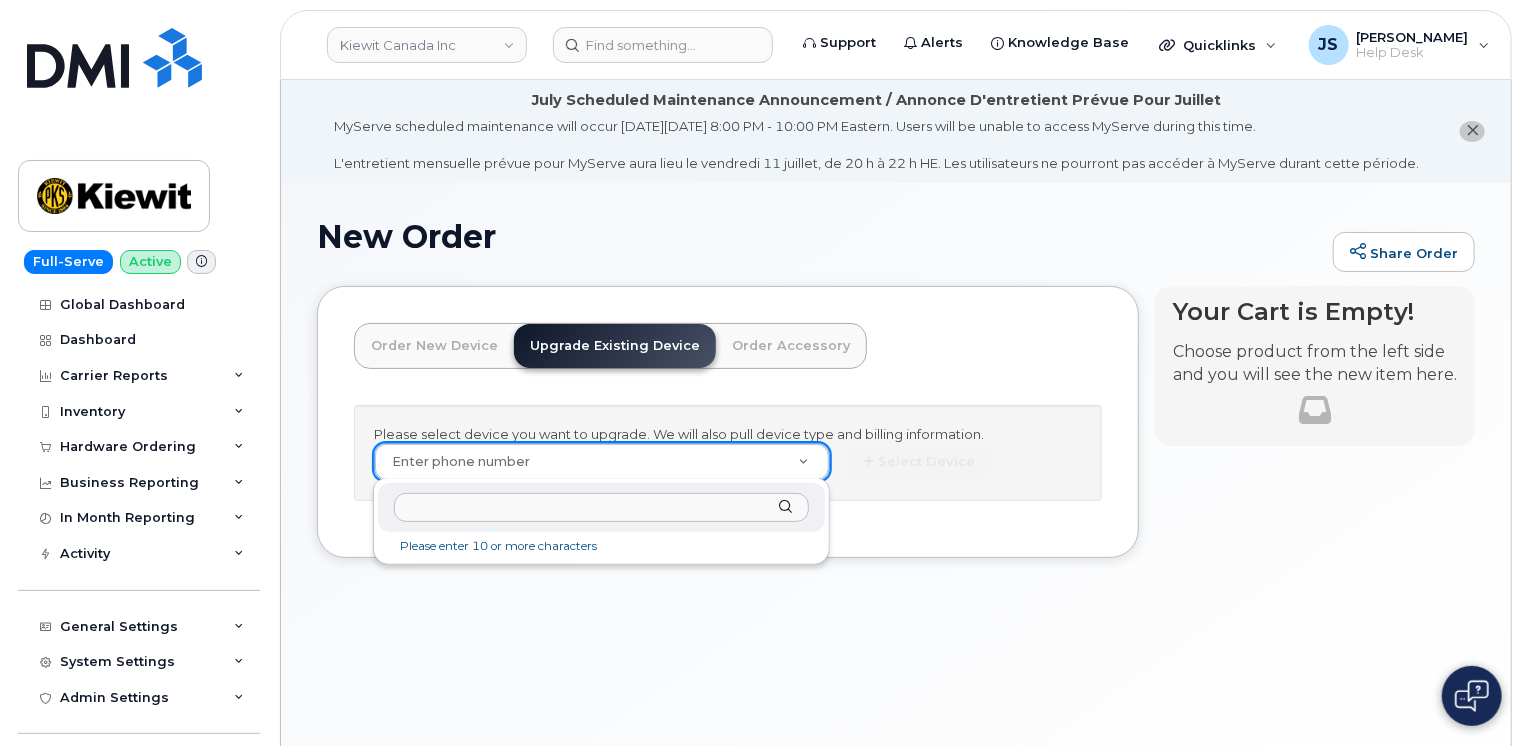 paste on "5879919746" 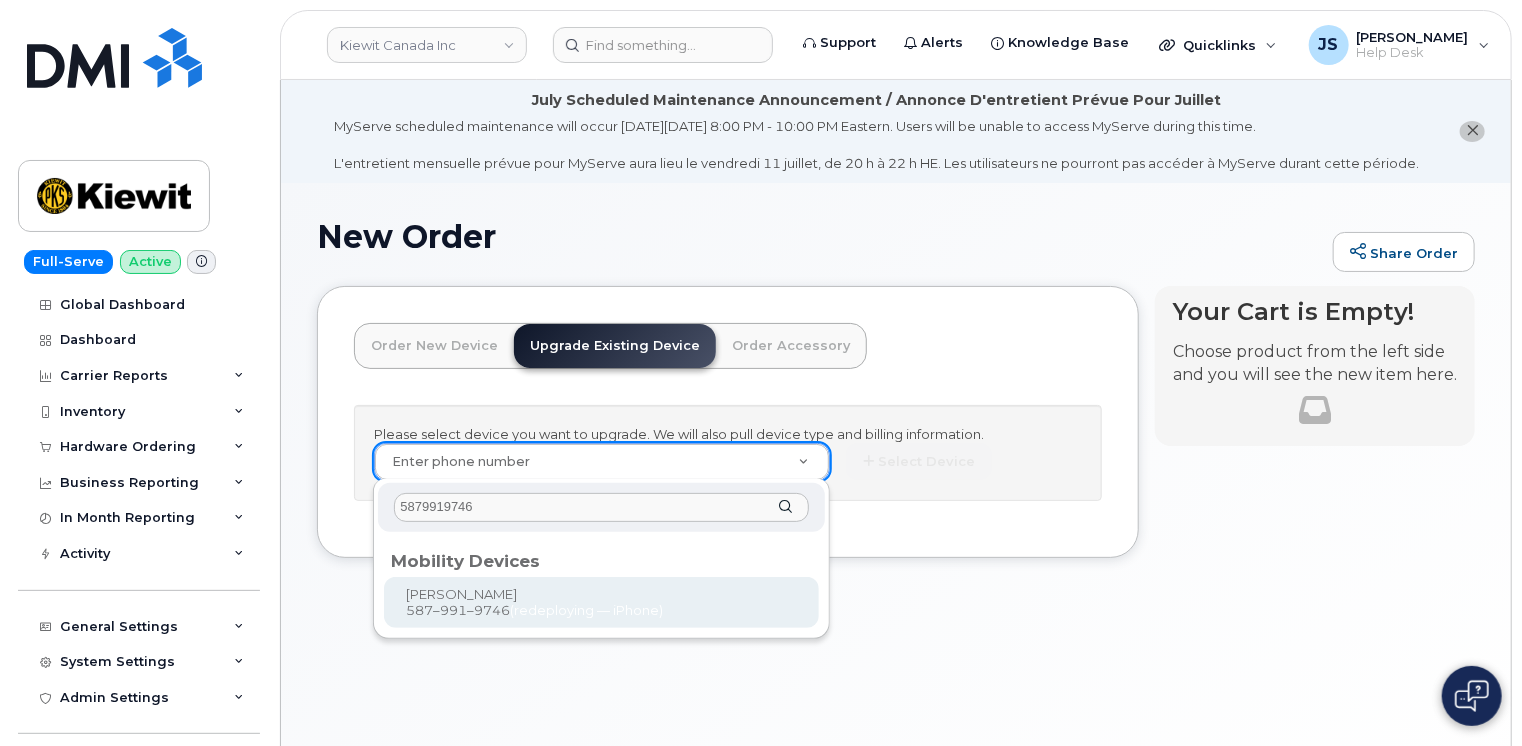 type on "5879919746" 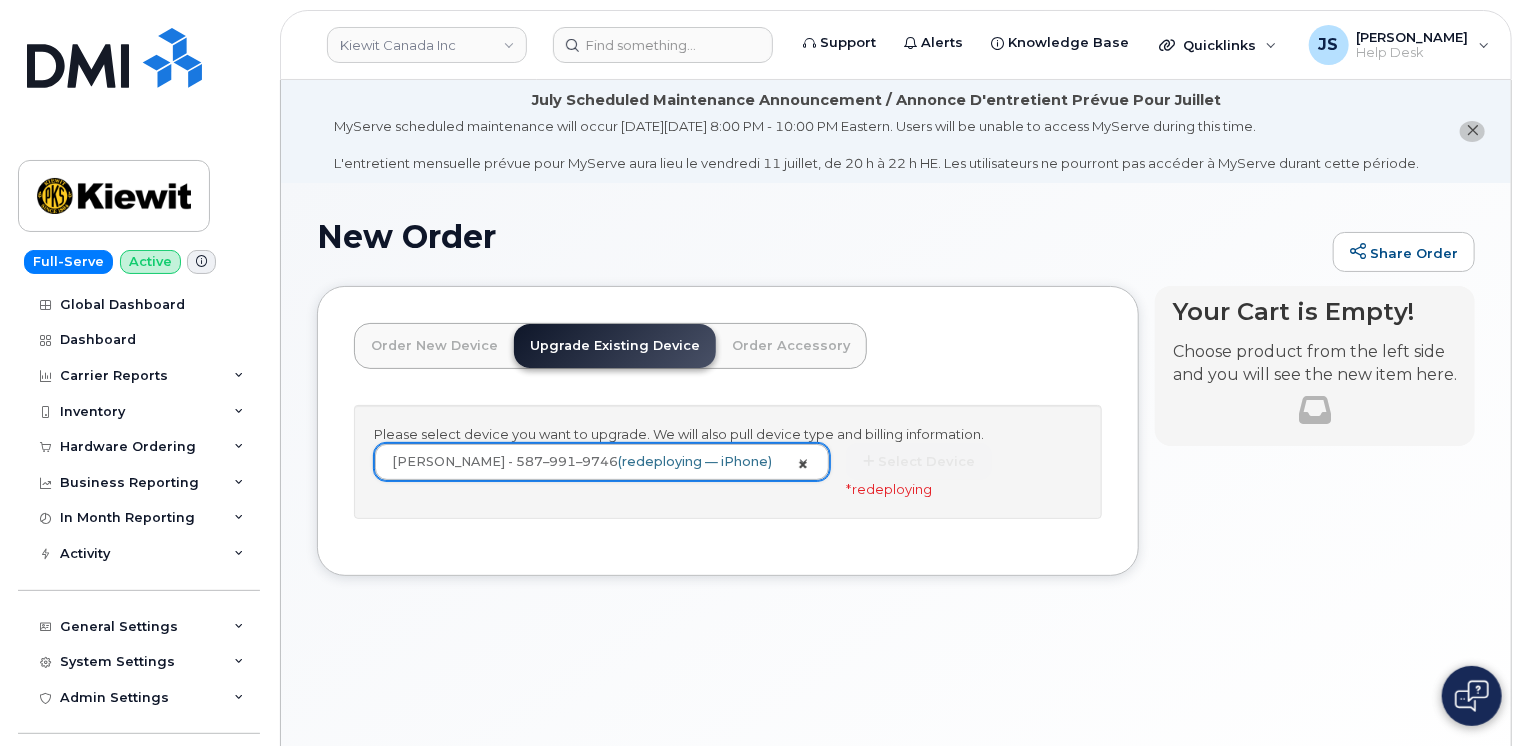 type 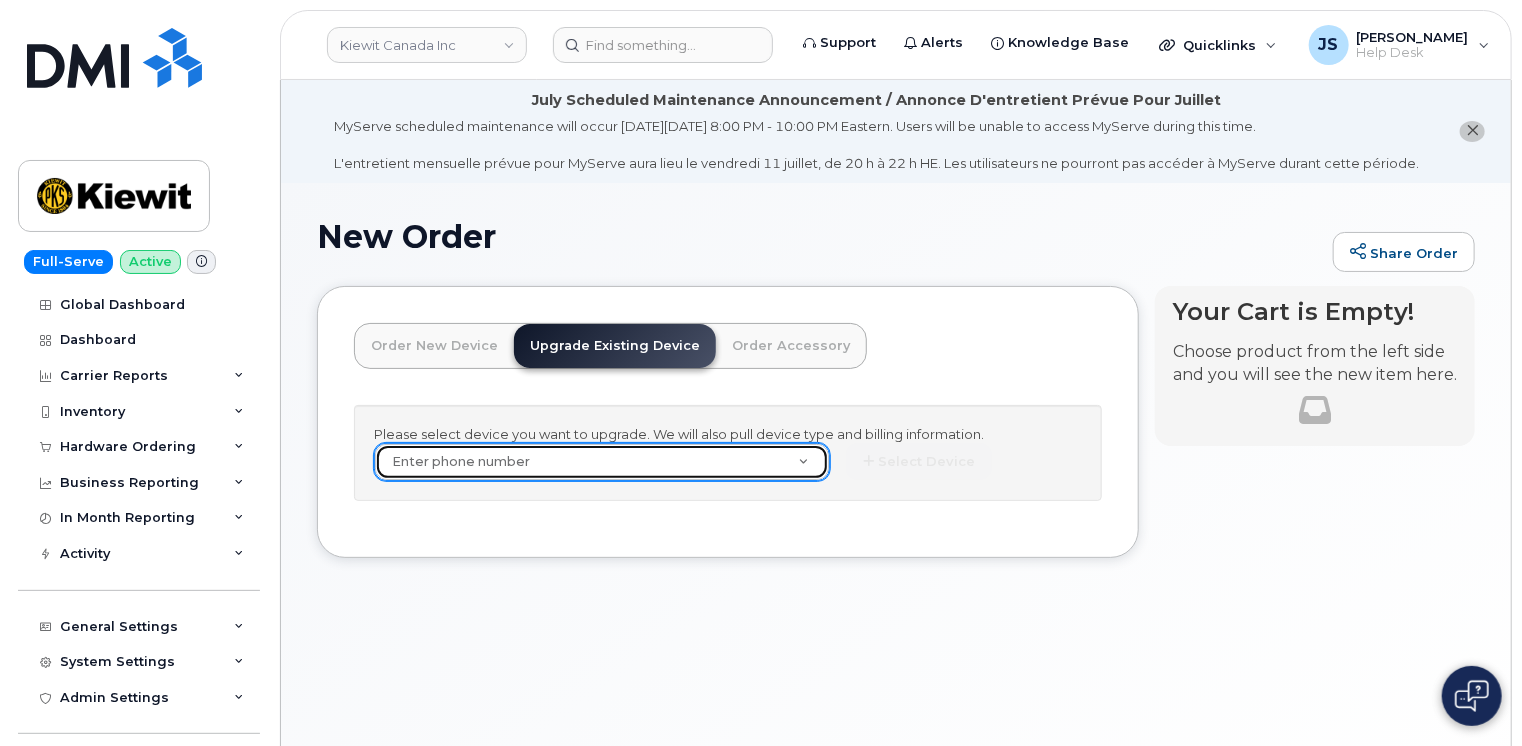 click on "Enter phone number" at bounding box center (602, 462) 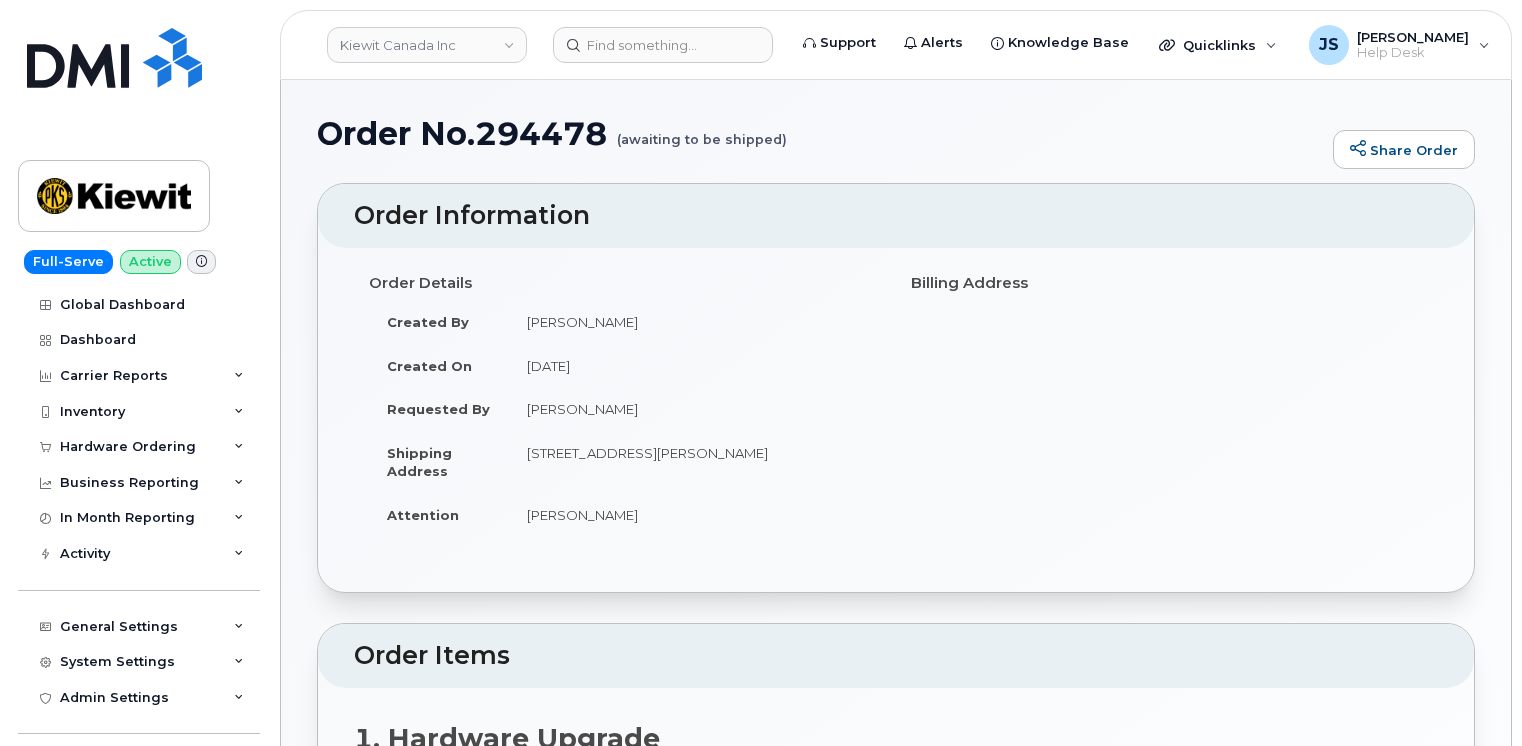 scroll, scrollTop: 0, scrollLeft: 0, axis: both 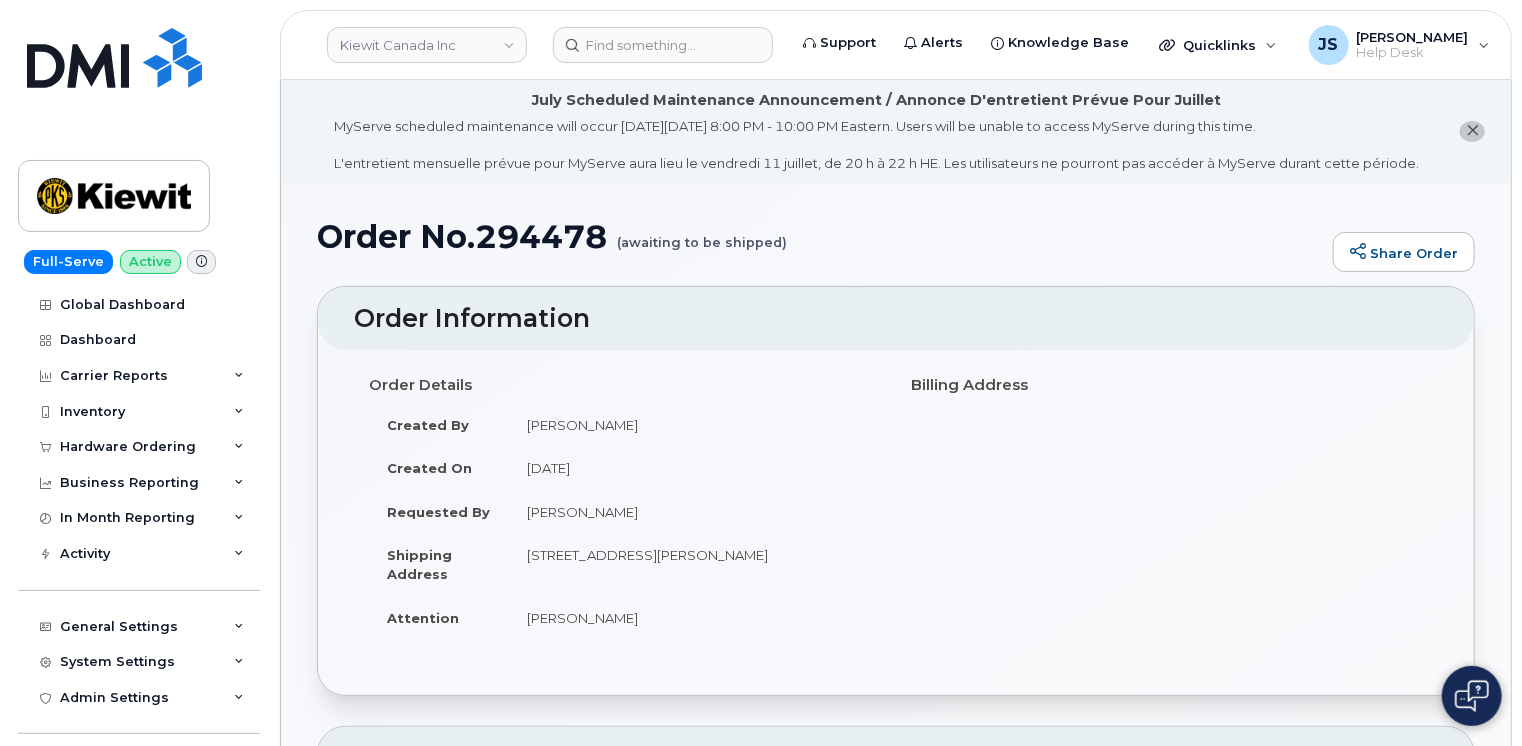 click on "Order No.294478
(awaiting to be shipped)
Share Order
×
Share This Order
If you want to allow others to create or edit orders, share this link with them:
[URL][DOMAIN_NAME]
Order Information
Order Details
Created By
[PERSON_NAME]
Created On
[DATE]
Requested By
[PERSON_NAME]
Shipping Address
[STREET_ADDRESS]
Attention
[PERSON_NAME]
Billing Address
Order Items
1. Hardware Upgrade
[PERSON_NAME]  [PHONE_NUMBER]
[PERSON_NAME][EMAIL_ADDRESS][PERSON_NAME][PERSON_NAME][DOMAIN_NAME]
City of Use:
[GEOGRAPHIC_DATA]
Business Account:
0531495220 - Bell
iPhone 16e
(Black)
$0.00 - 3 year upgrade (128GB)
Number
5879919746
IMEI
SIM
[TECHNICAL_ID]
Cost Center
None
[GEOGRAPHIC_DATA]
None" at bounding box center [896, 1874] 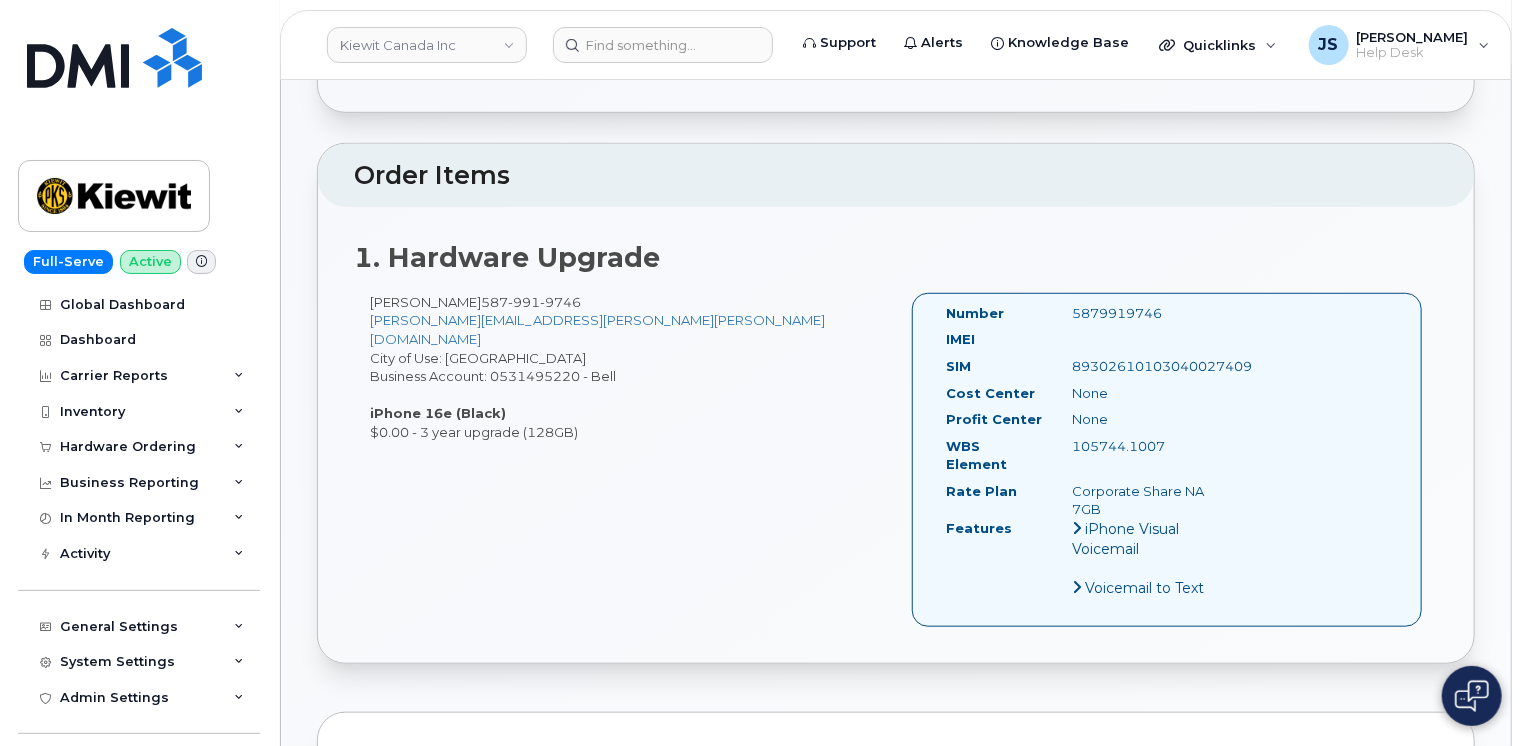 scroll, scrollTop: 600, scrollLeft: 0, axis: vertical 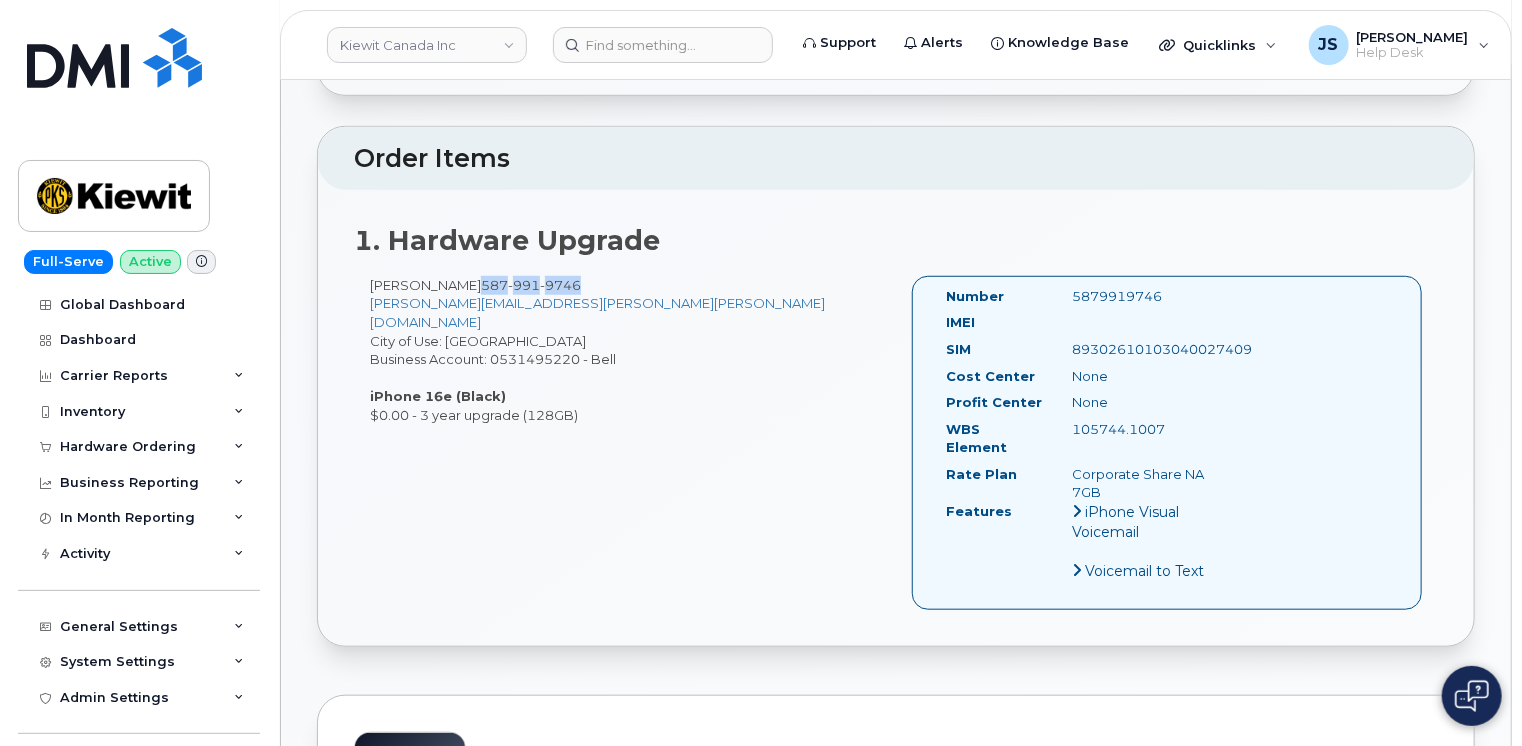 drag, startPoint x: 556, startPoint y: 284, endPoint x: 461, endPoint y: 281, distance: 95.047356 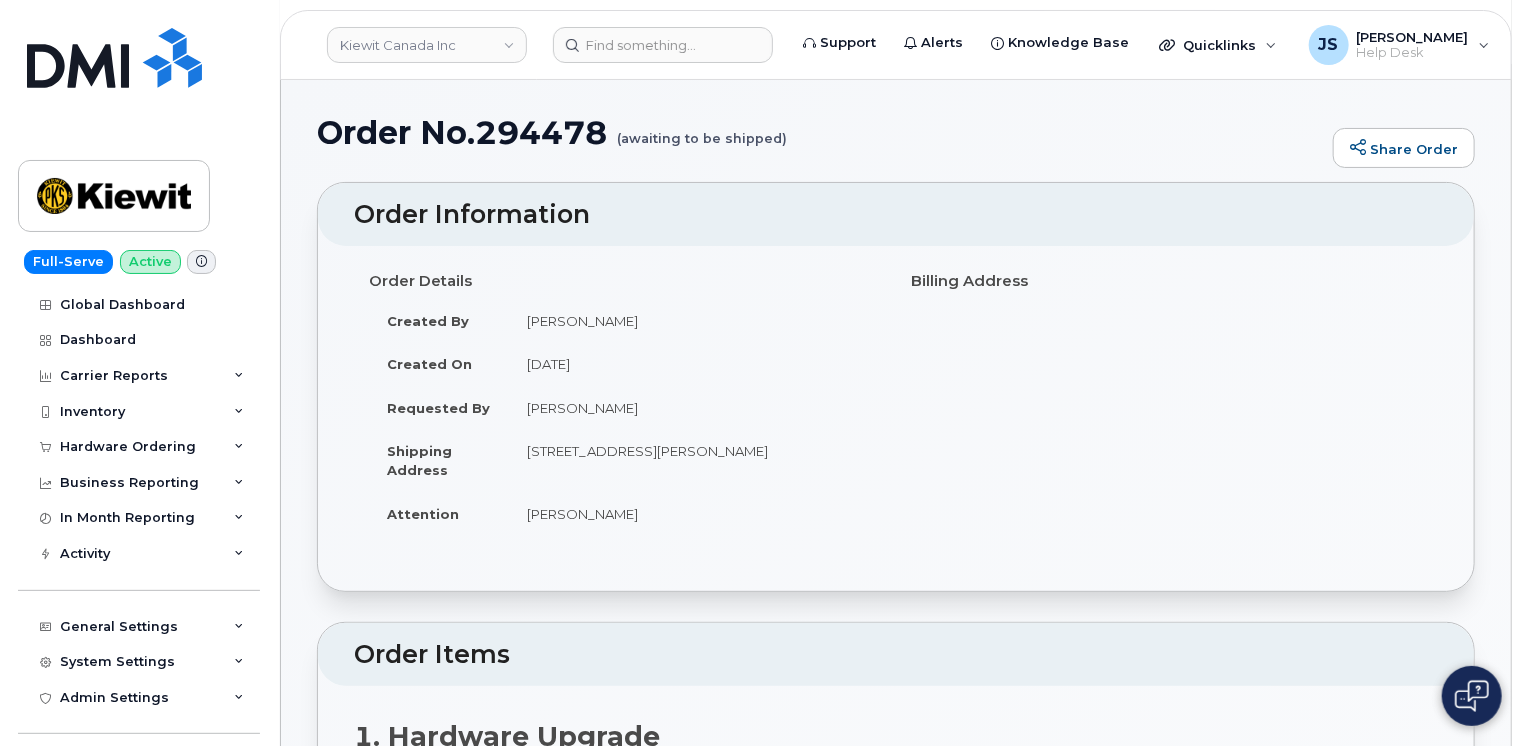 scroll, scrollTop: 80, scrollLeft: 0, axis: vertical 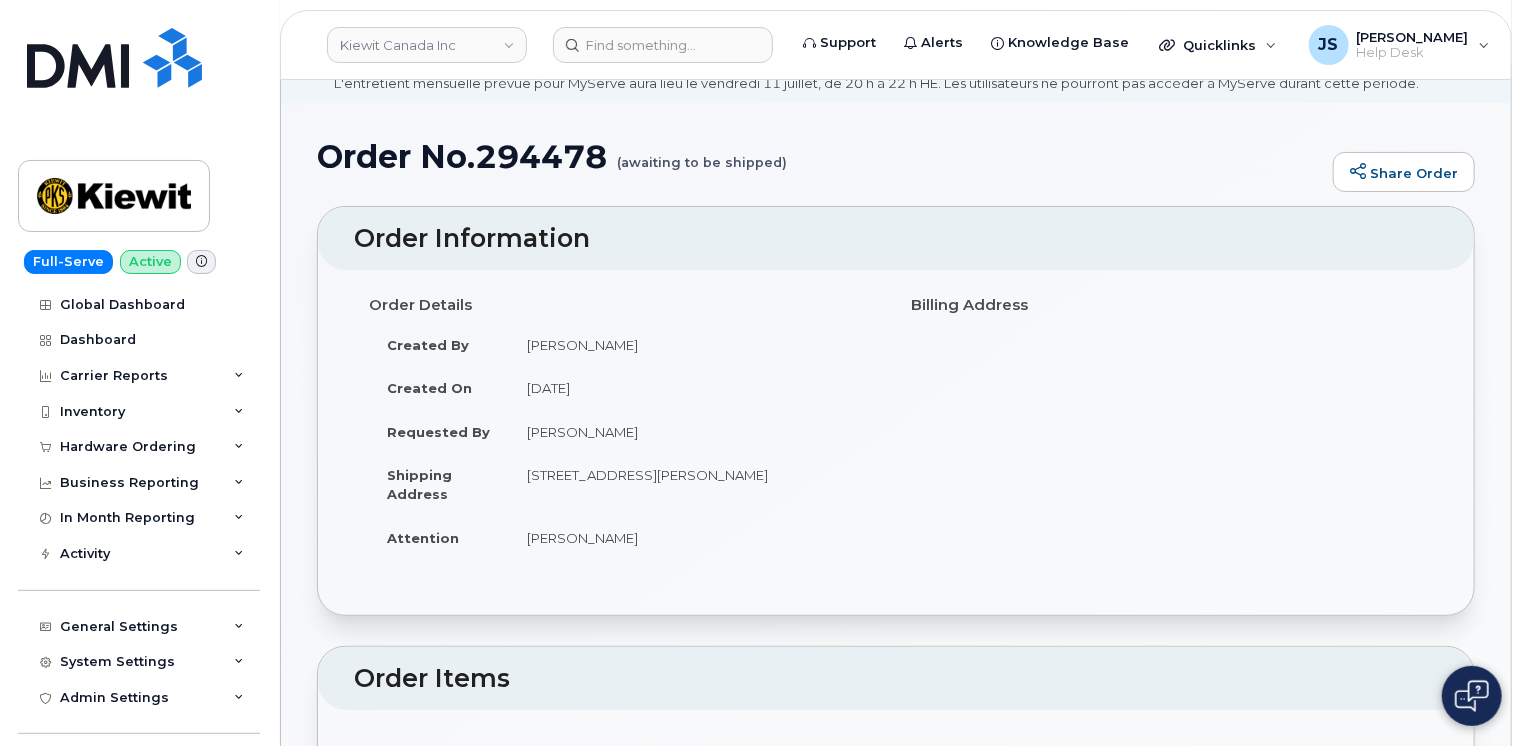 drag, startPoint x: 848, startPoint y: 475, endPoint x: 530, endPoint y: 484, distance: 318.12732 